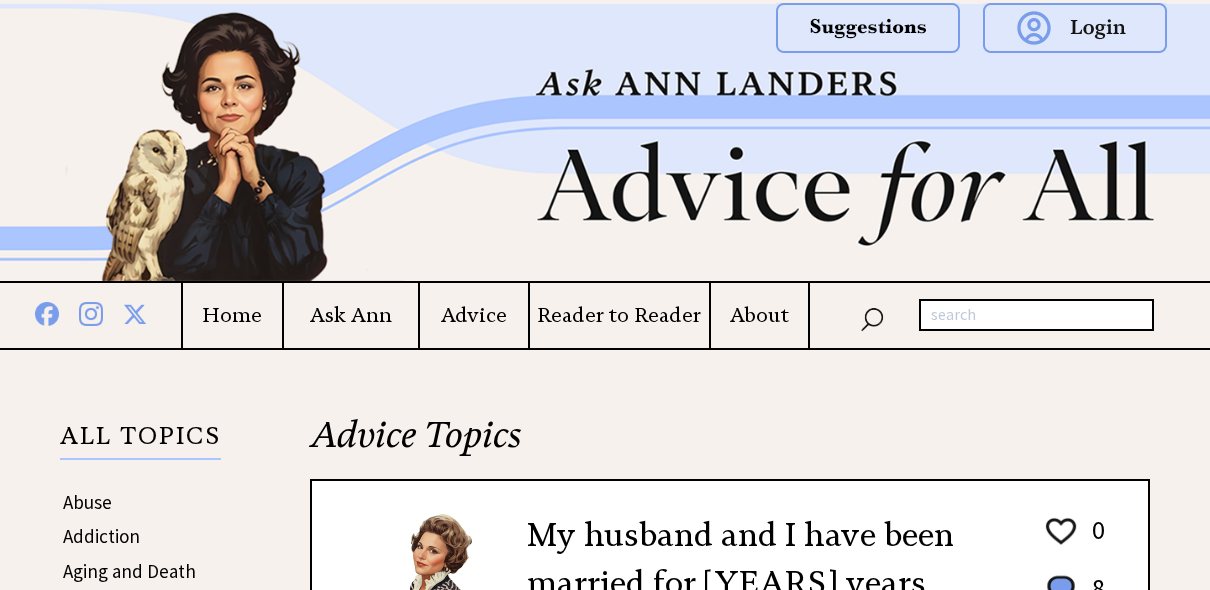 scroll, scrollTop: 1760, scrollLeft: 0, axis: vertical 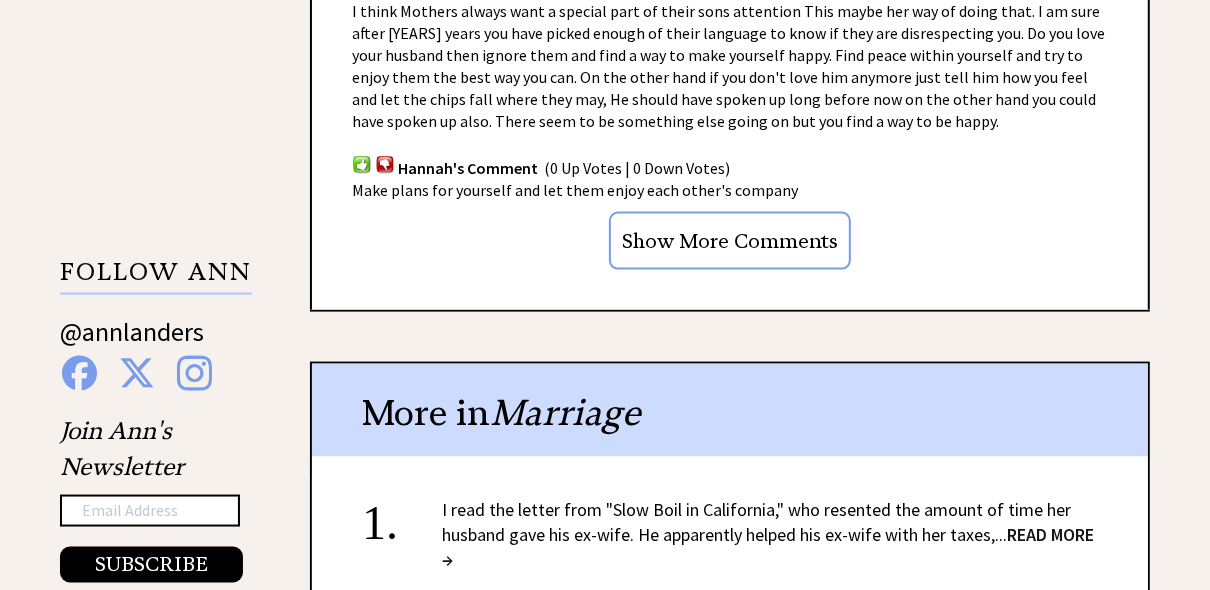 click on "Show More Comments" at bounding box center (730, 241) 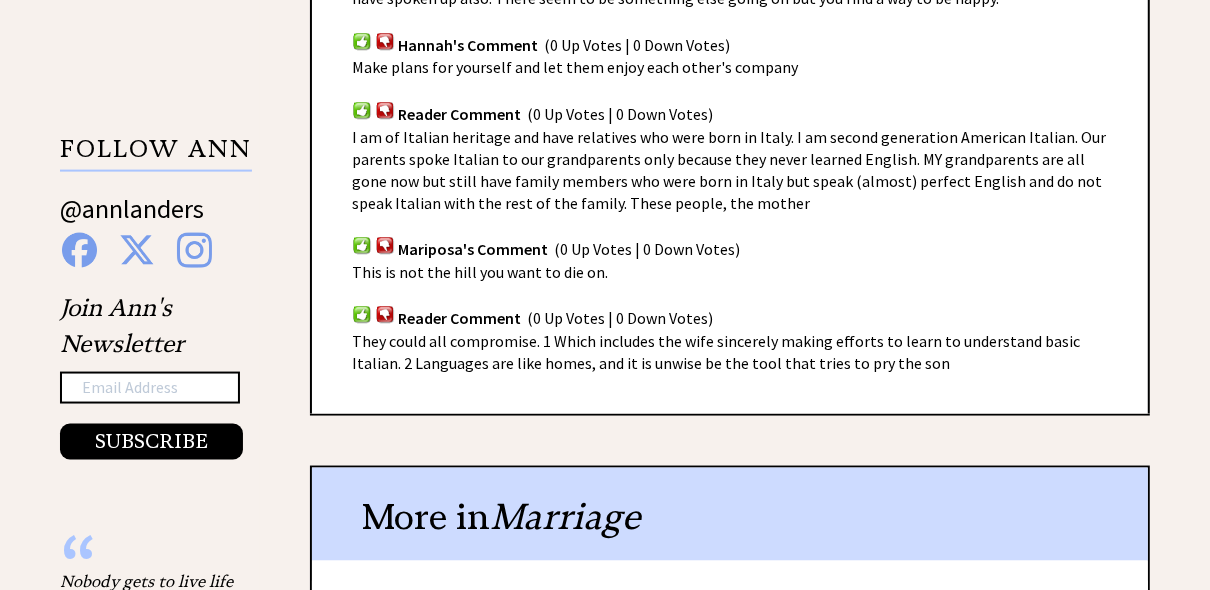 scroll, scrollTop: 1896, scrollLeft: 0, axis: vertical 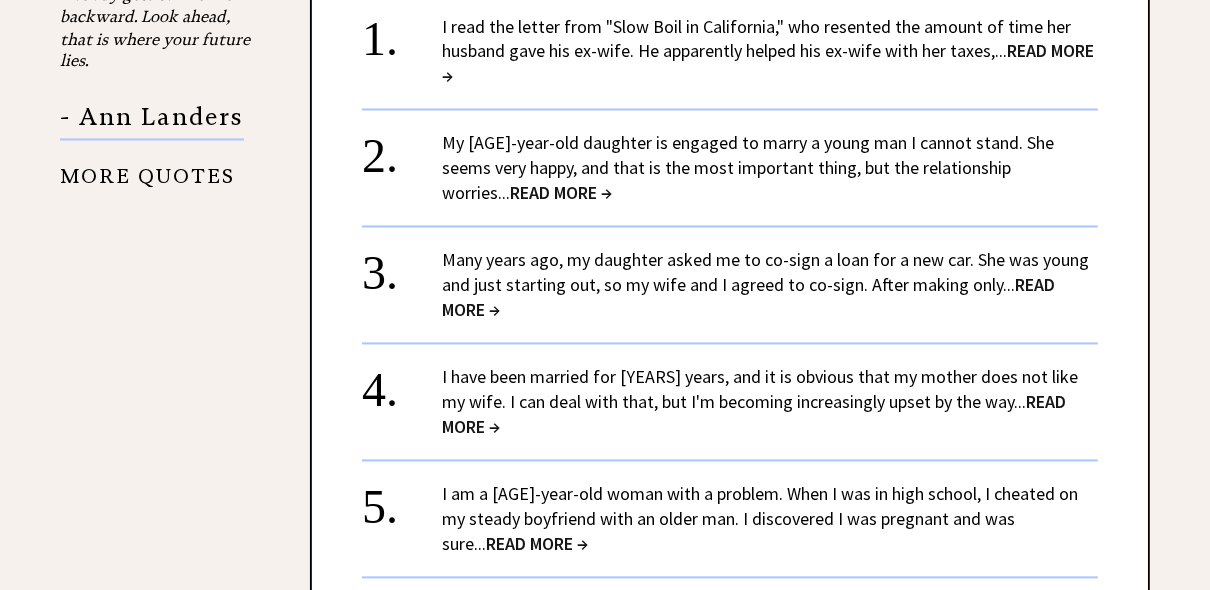 click on "READ MORE →" at bounding box center (561, 193) 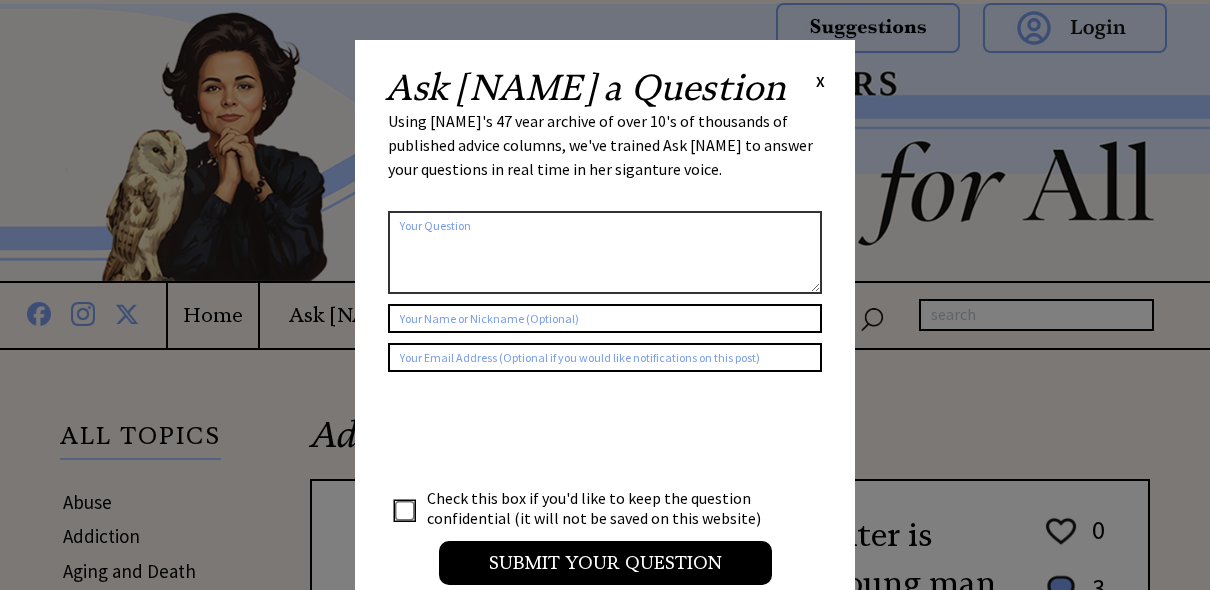 scroll, scrollTop: 0, scrollLeft: 0, axis: both 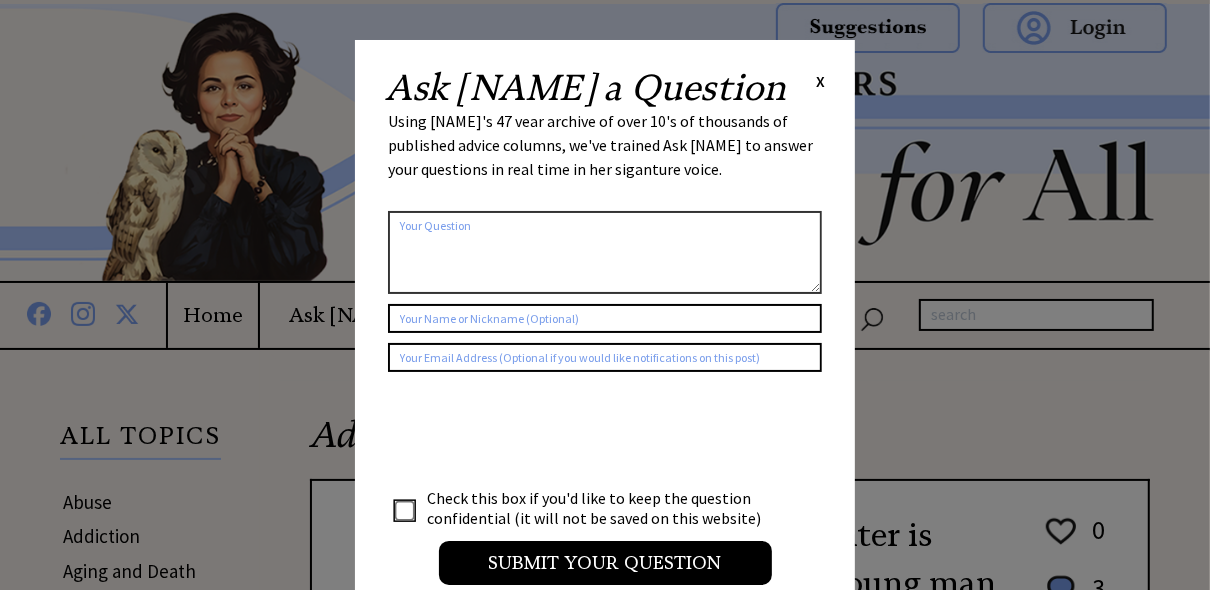 click on "X" at bounding box center (820, 81) 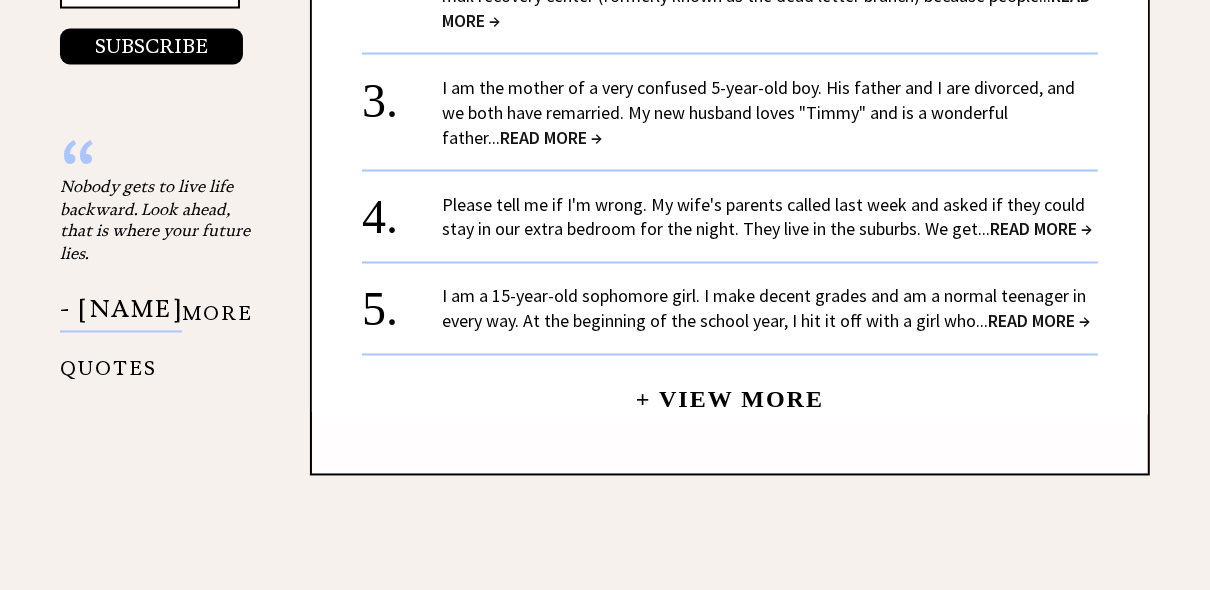 scroll, scrollTop: 2304, scrollLeft: 0, axis: vertical 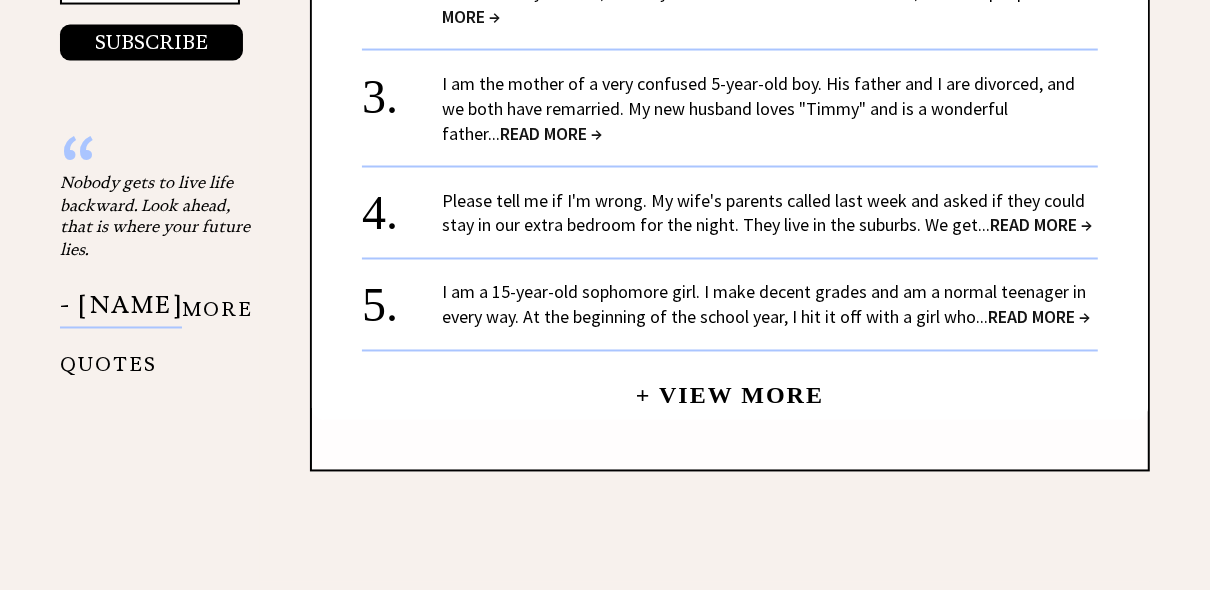 click on "+ View More" at bounding box center [730, 387] 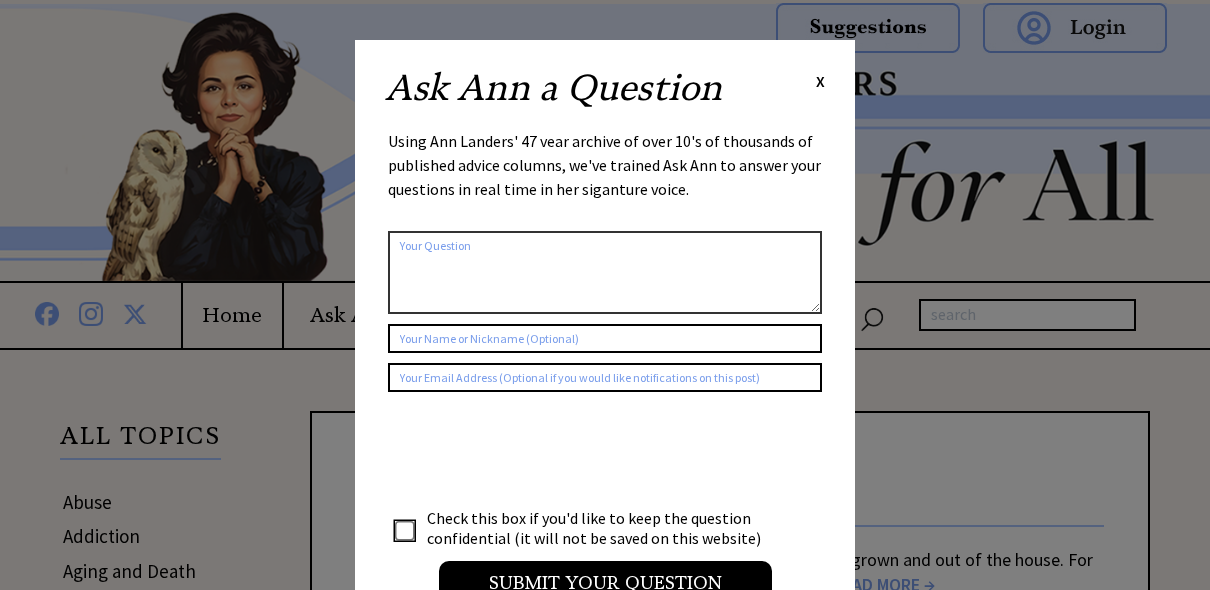 scroll, scrollTop: 0, scrollLeft: 0, axis: both 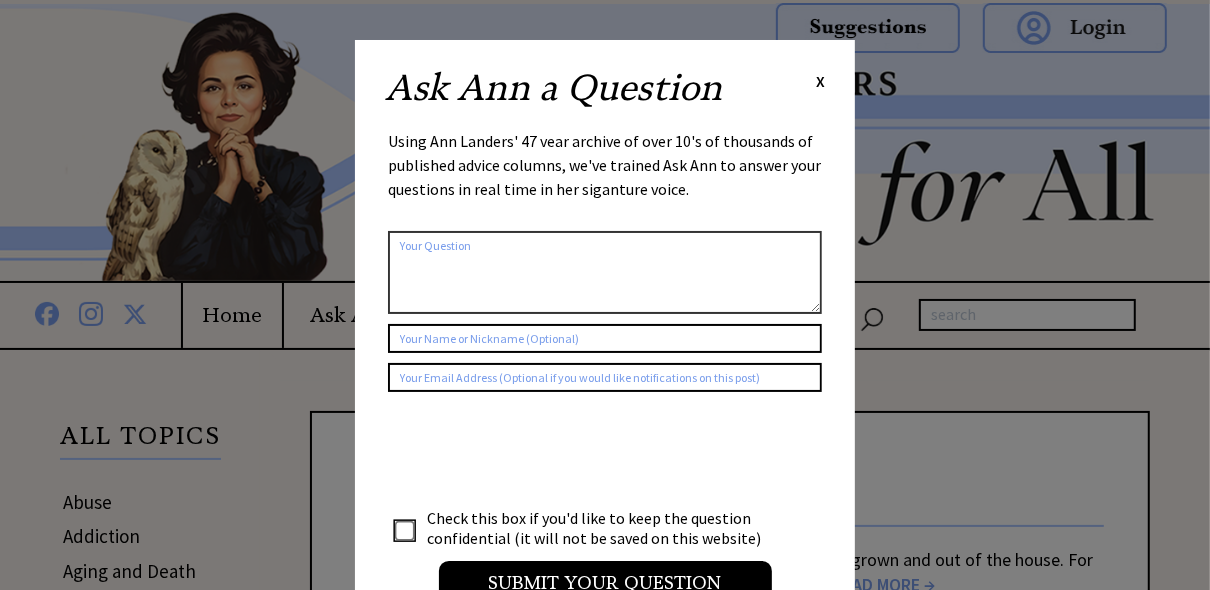 click on "X" at bounding box center [820, 81] 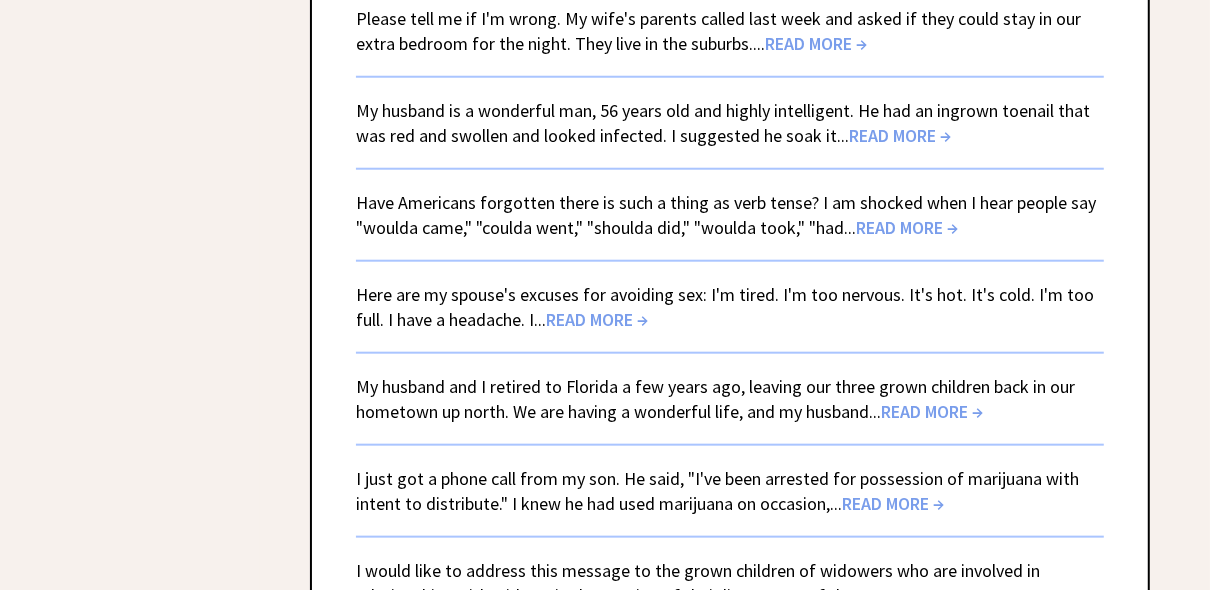 scroll, scrollTop: 1280, scrollLeft: 0, axis: vertical 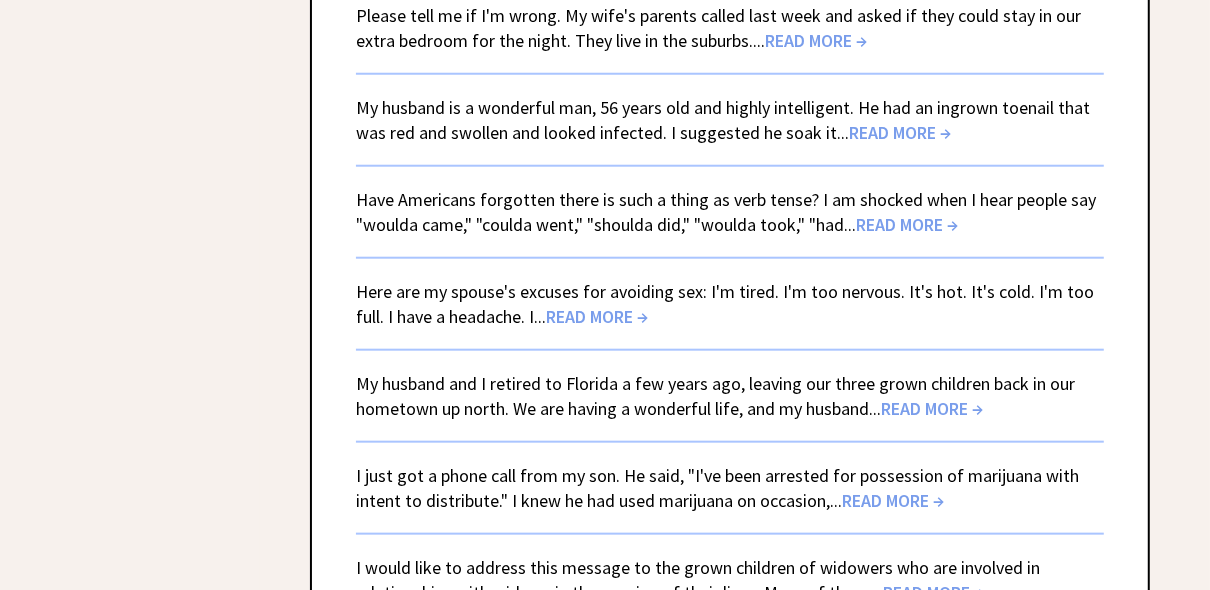 click on "My husband and I retired to Florida a few years ago, leaving our three grown children back in our hometown up north. We are having a wonderful life, and my husband...  READ MORE →" at bounding box center [730, 385] 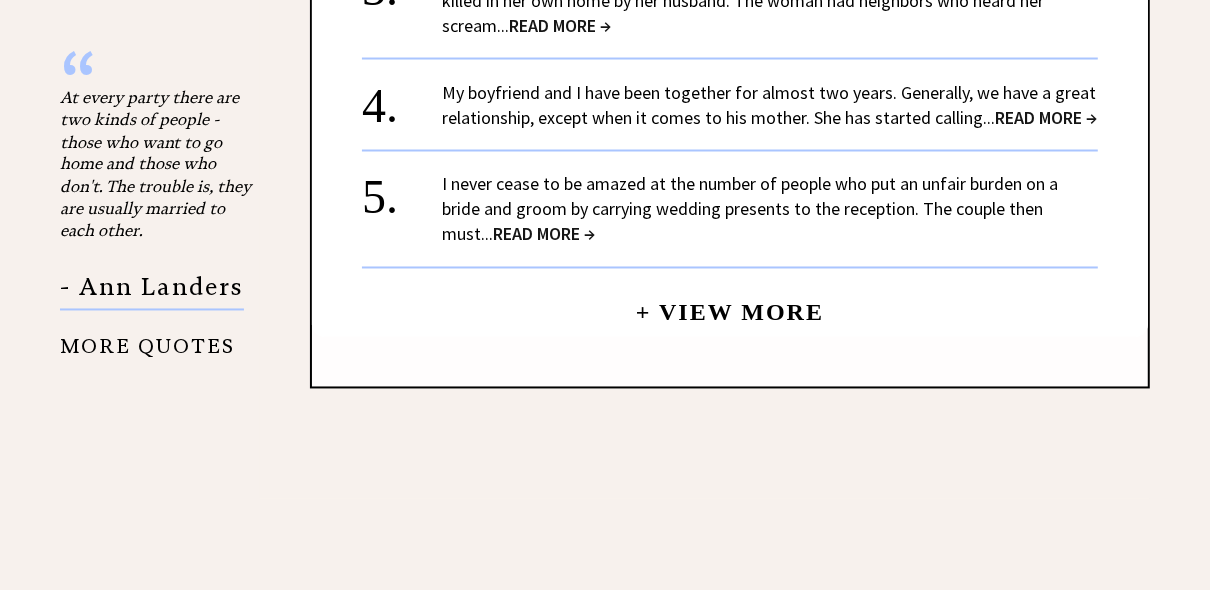 scroll, scrollTop: 2368, scrollLeft: 0, axis: vertical 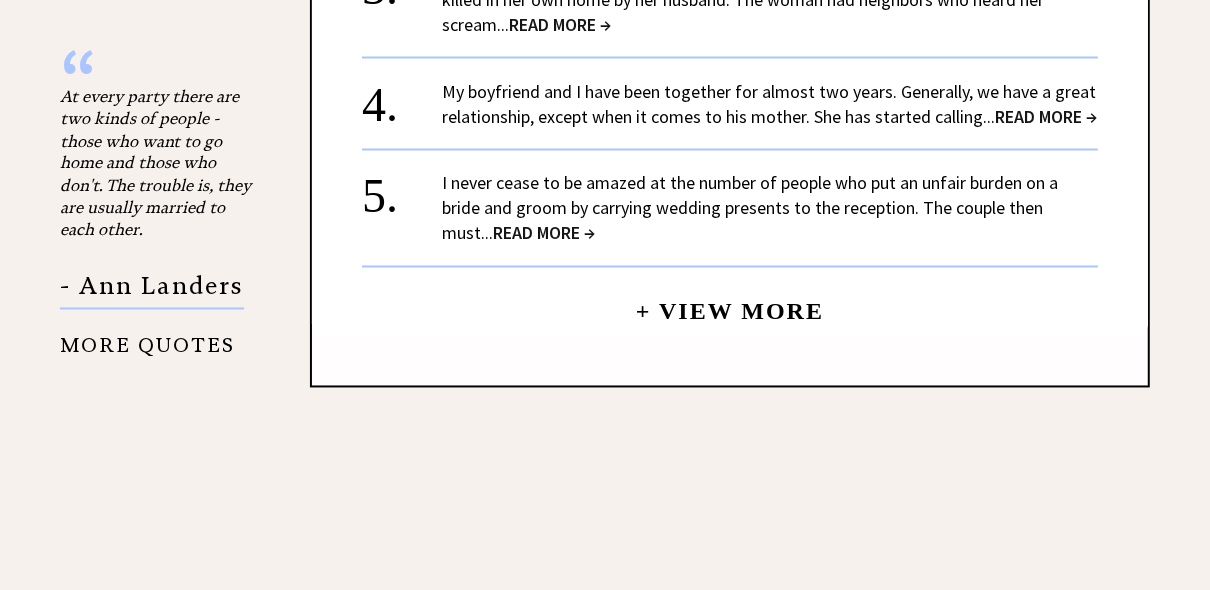 click on "+ View More" at bounding box center [730, 303] 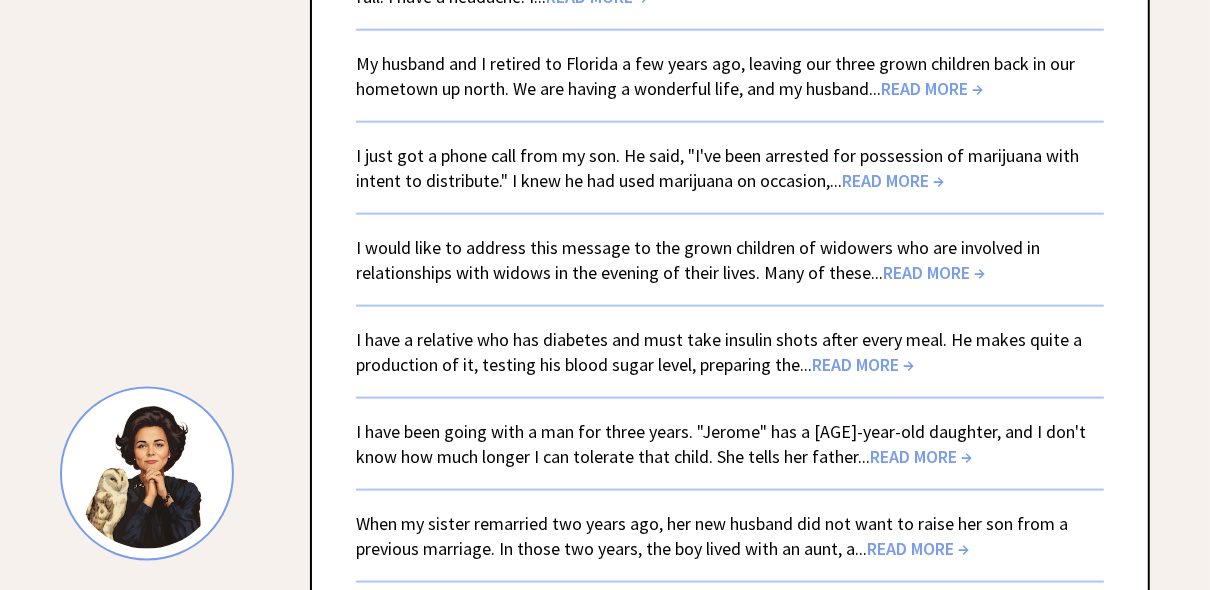 scroll, scrollTop: 1632, scrollLeft: 0, axis: vertical 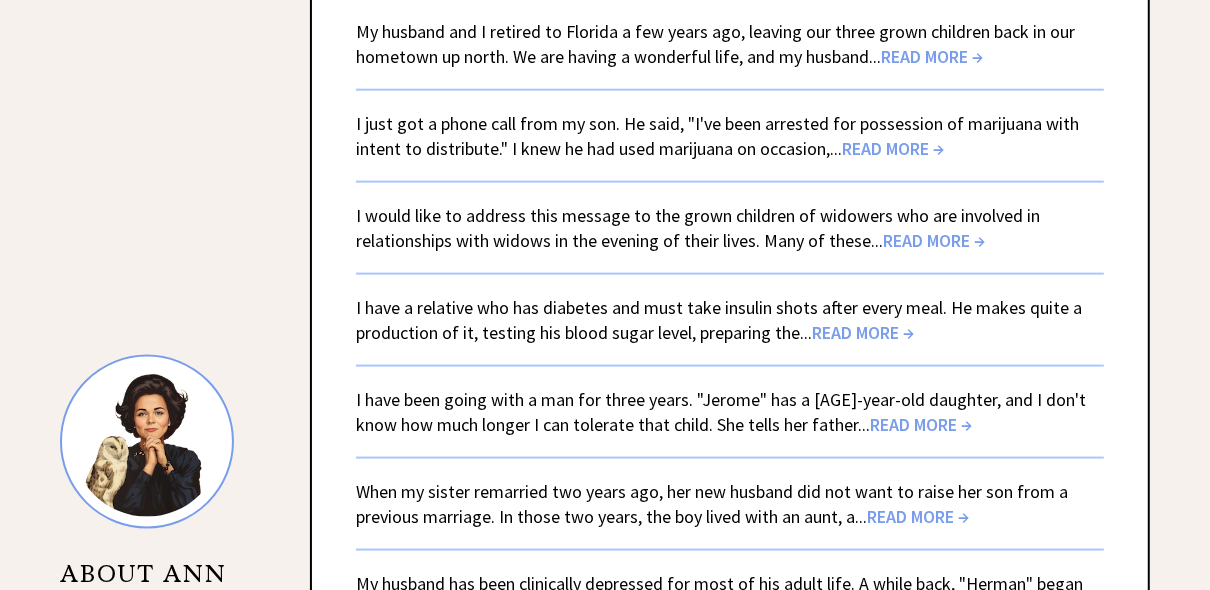 click on "READ MORE →" at bounding box center (863, 332) 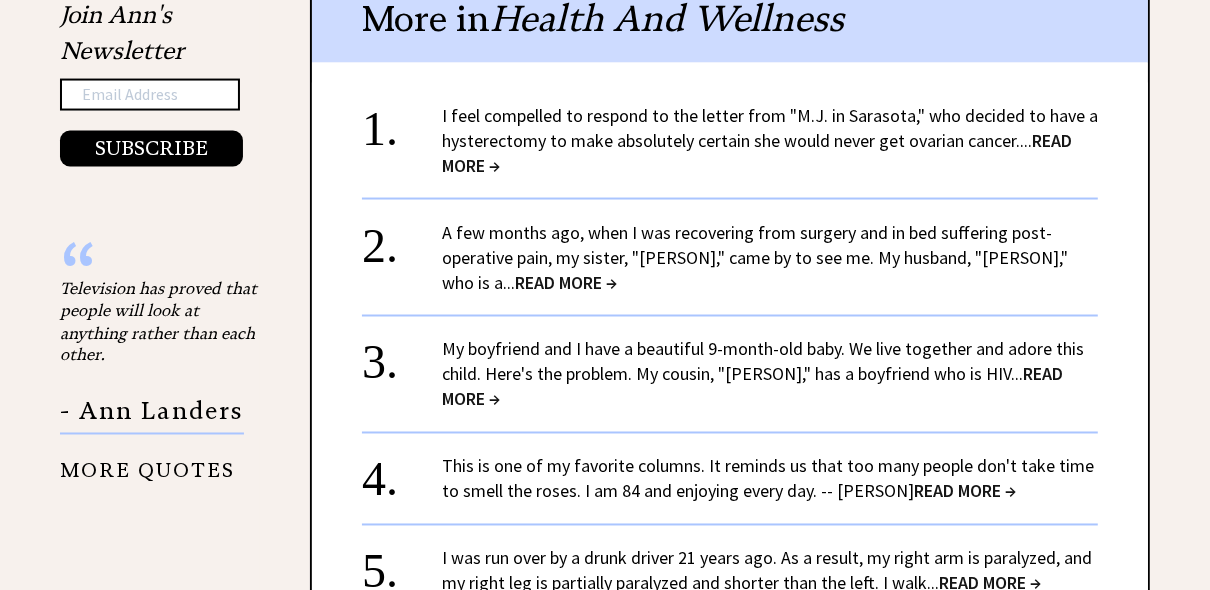 scroll, scrollTop: 2208, scrollLeft: 0, axis: vertical 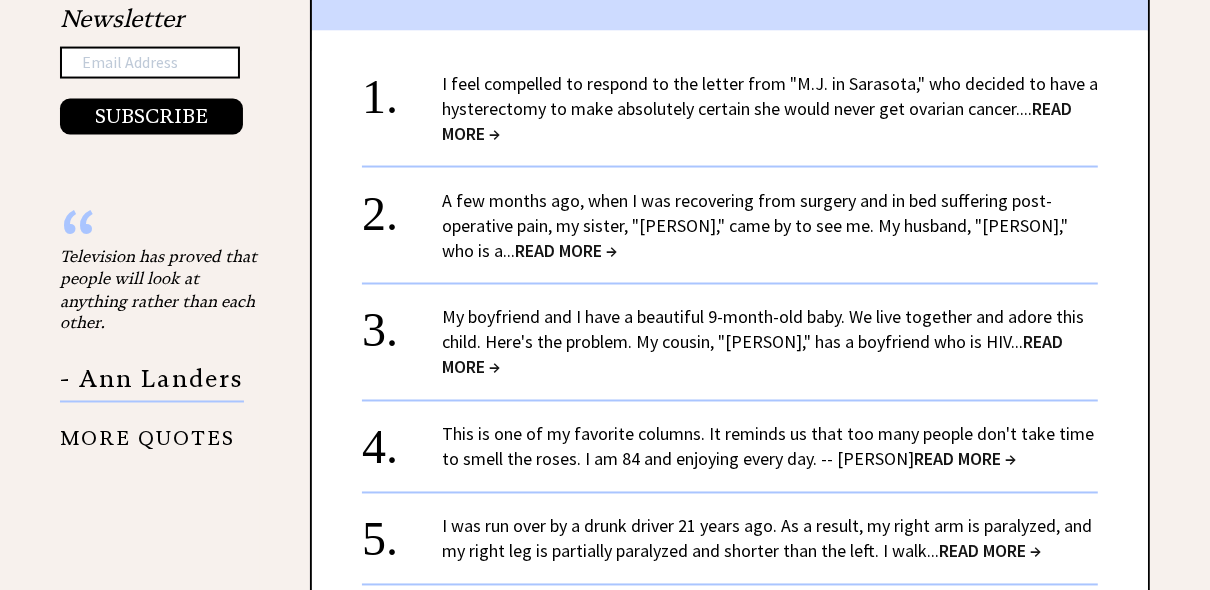 click on "READ MORE →" at bounding box center (566, 250) 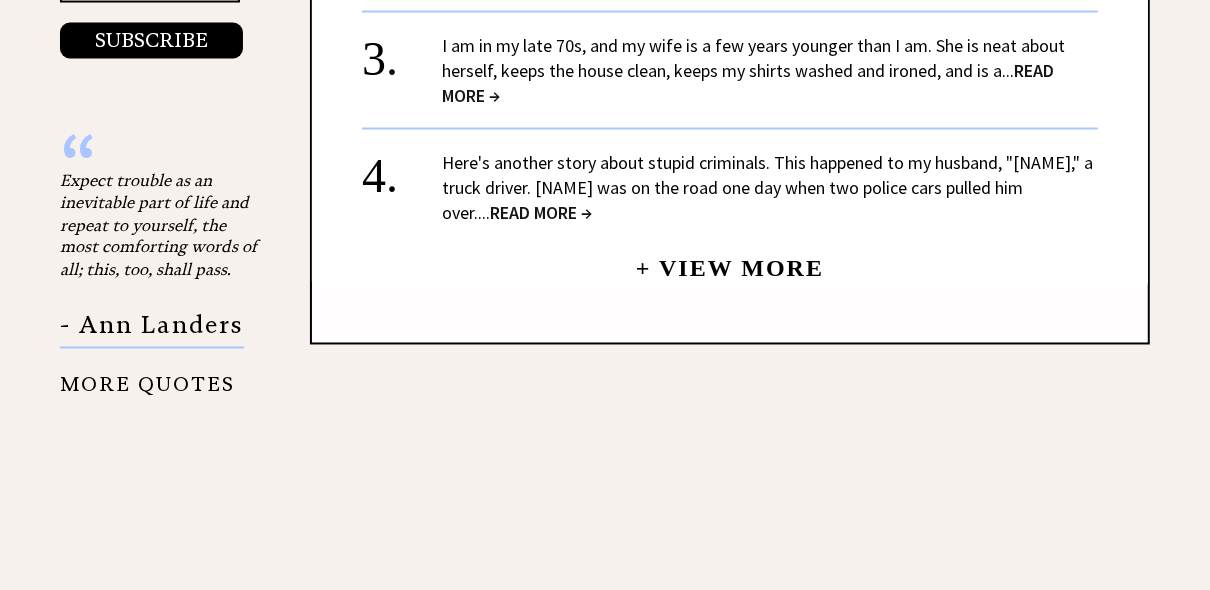 scroll, scrollTop: 2336, scrollLeft: 0, axis: vertical 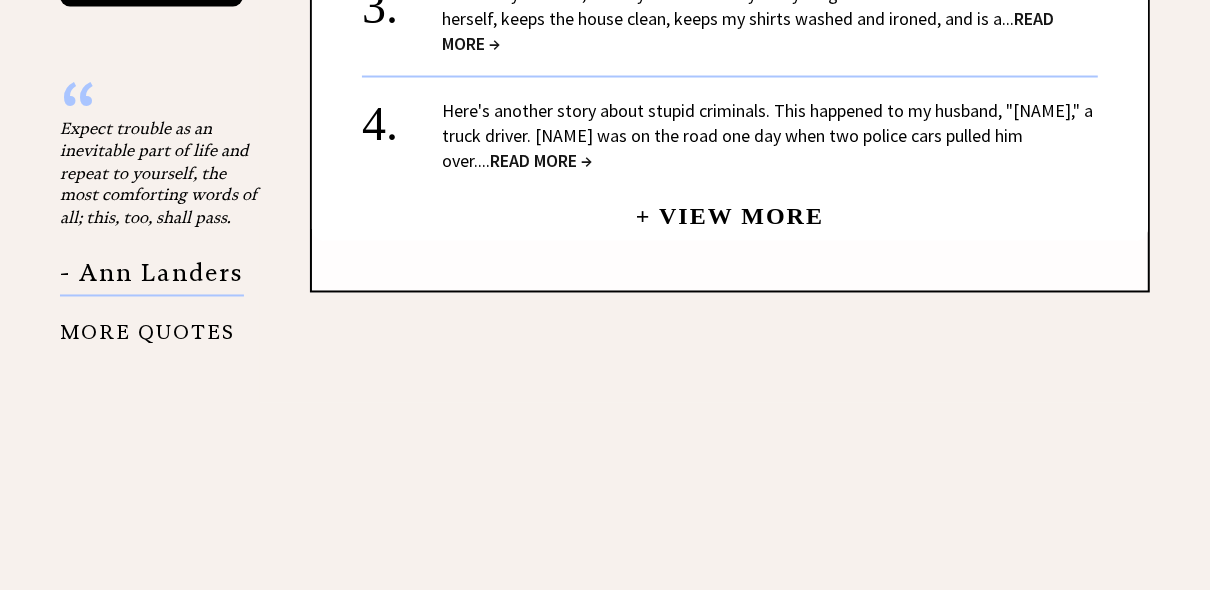 click on "+ View More" at bounding box center [730, 208] 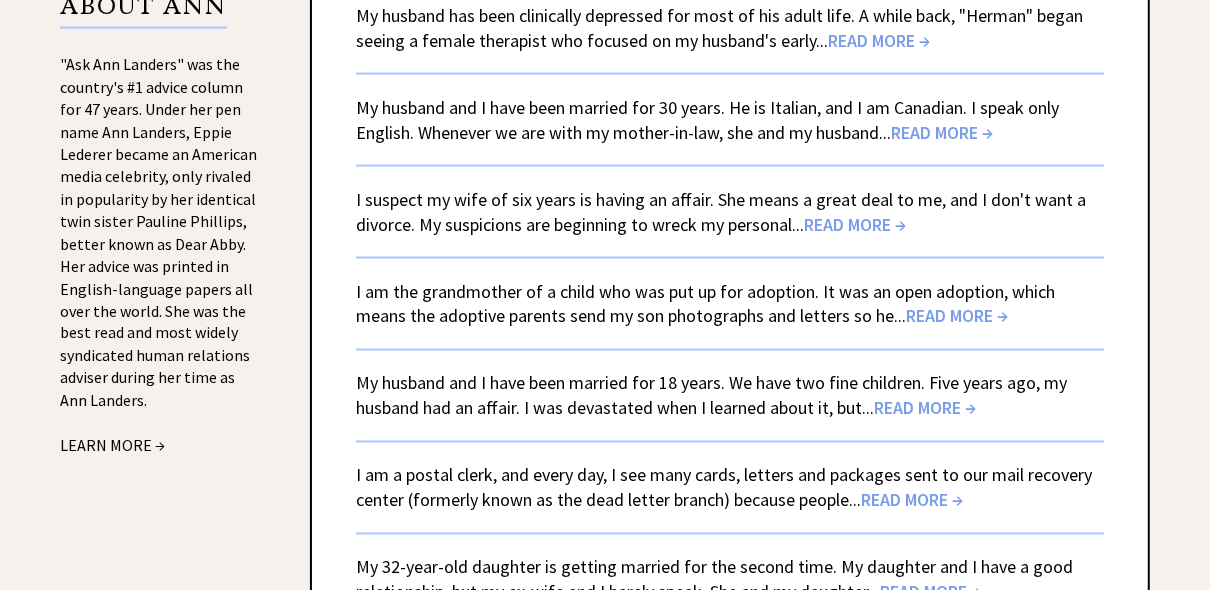scroll, scrollTop: 2272, scrollLeft: 0, axis: vertical 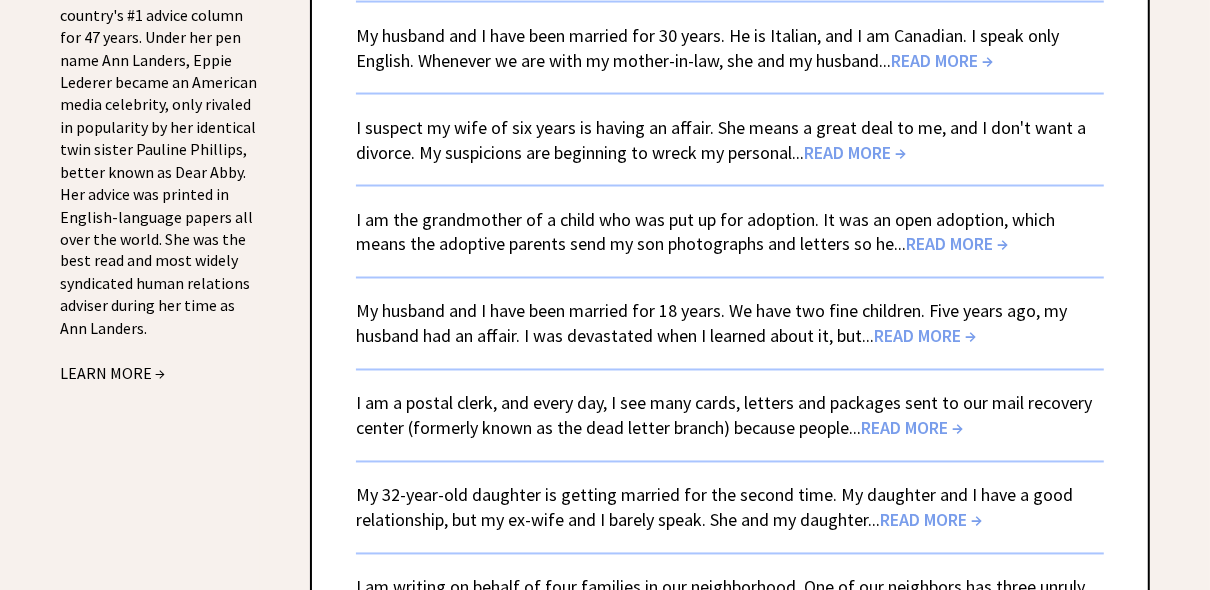 click on "READ MORE →" at bounding box center (925, 336) 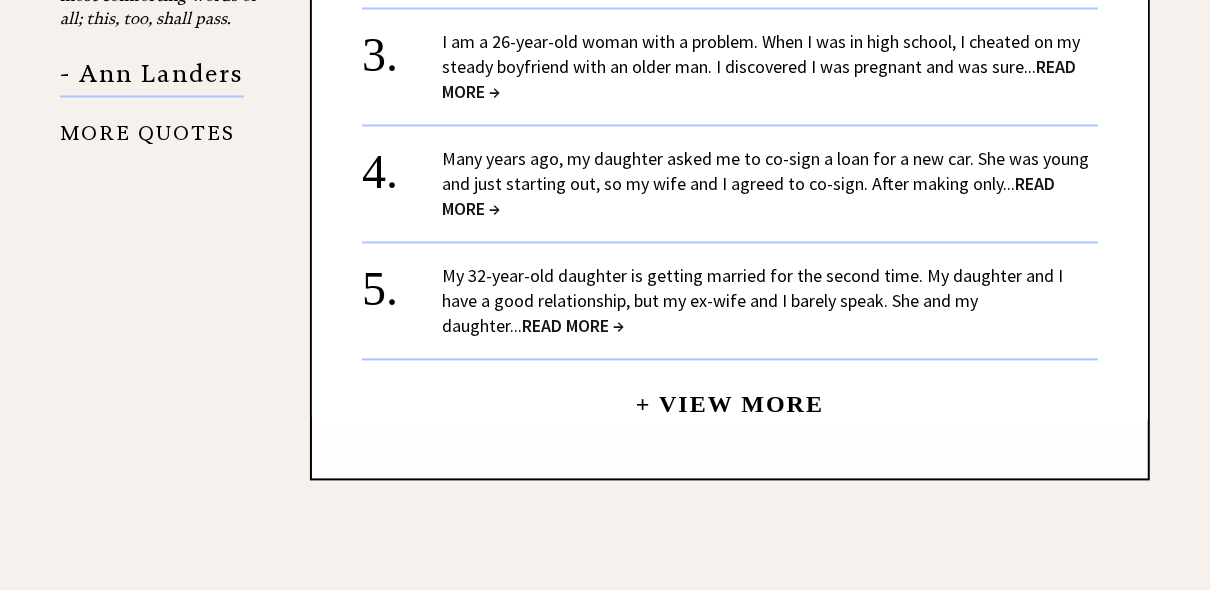 scroll, scrollTop: 2592, scrollLeft: 0, axis: vertical 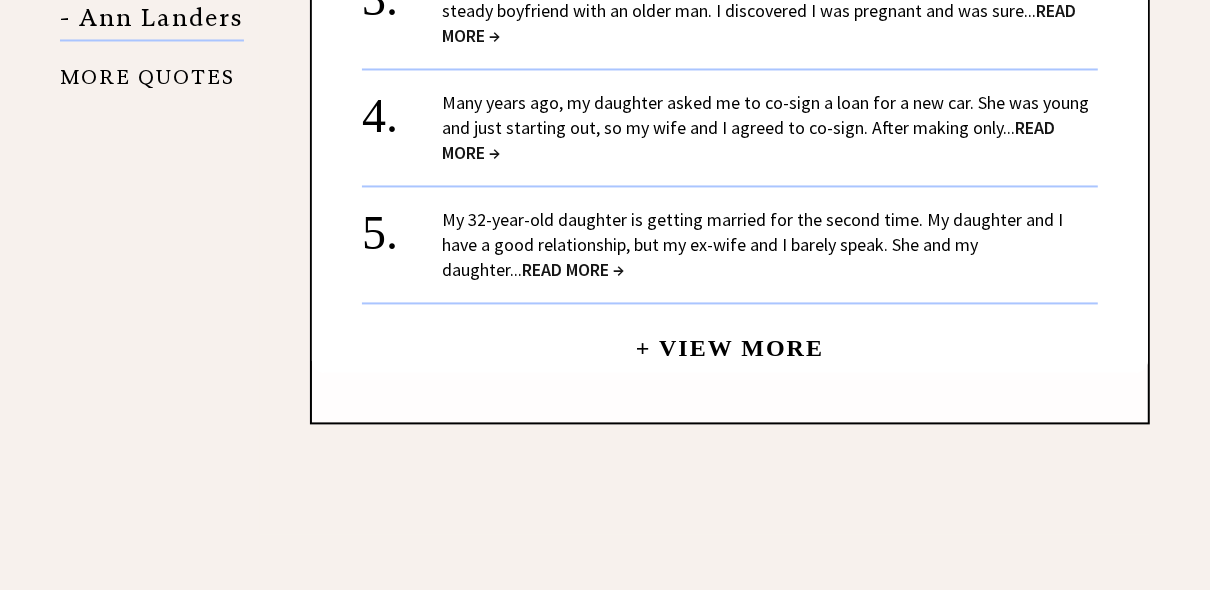 click on "READ MORE →" at bounding box center [573, 269] 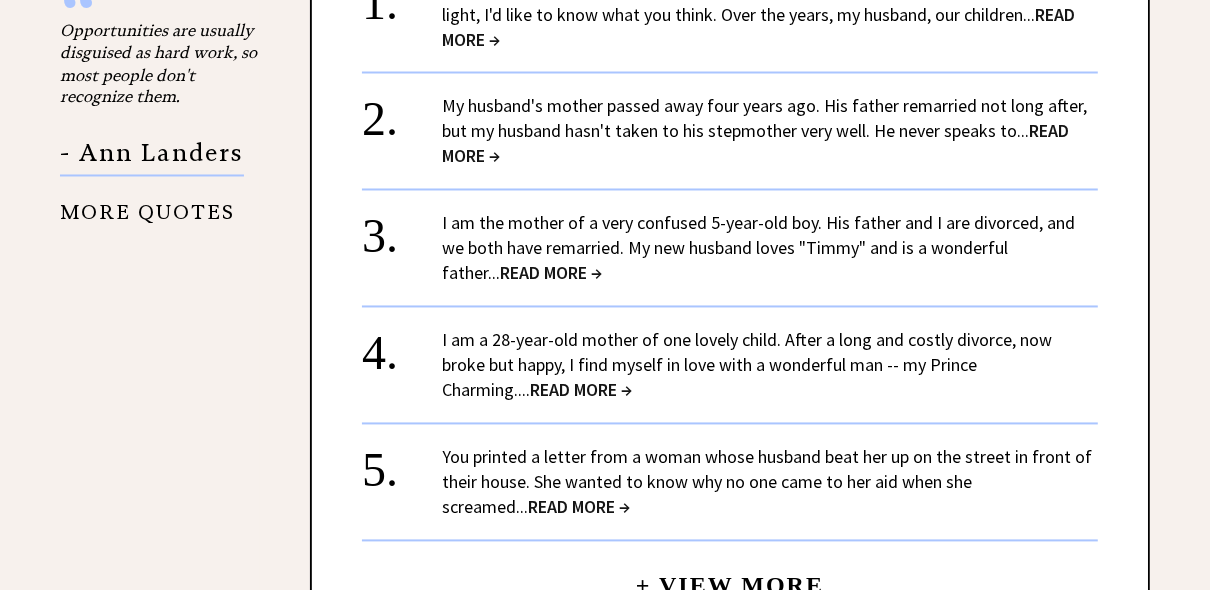 scroll, scrollTop: 2432, scrollLeft: 0, axis: vertical 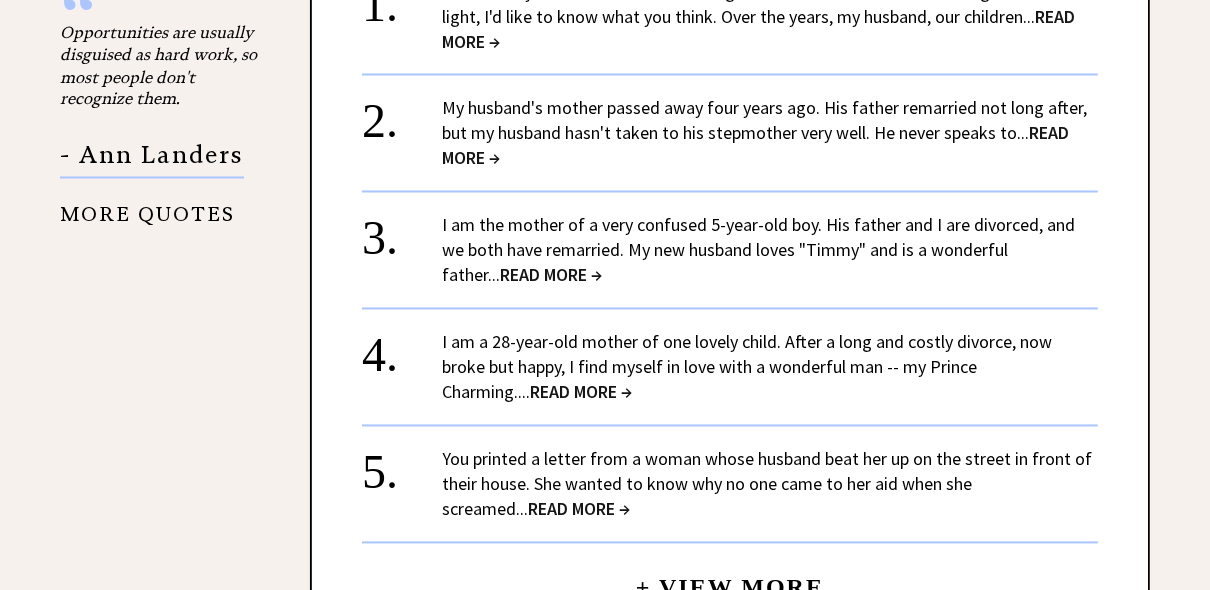 click on "READ MORE →" at bounding box center [755, 146] 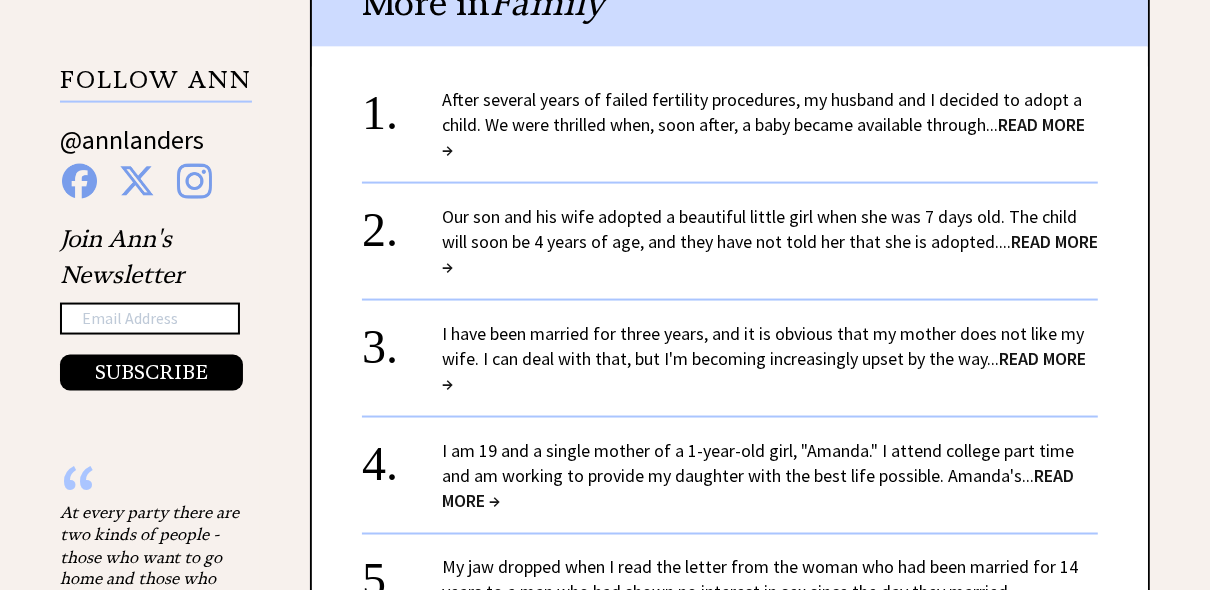 scroll, scrollTop: 1984, scrollLeft: 0, axis: vertical 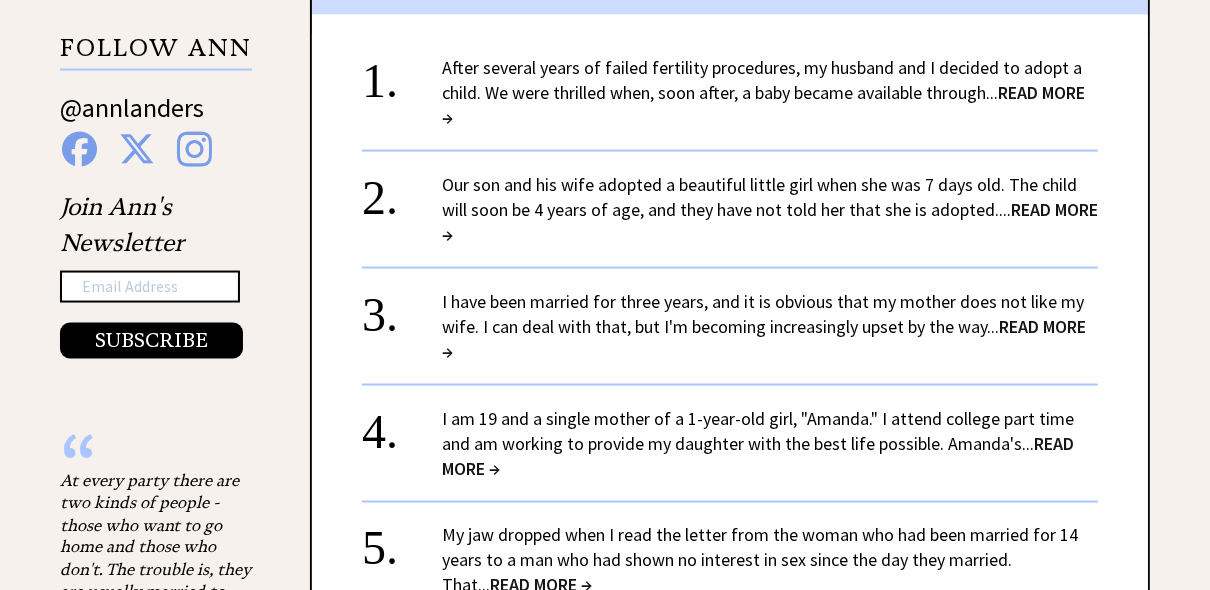 click on "READ MORE →" at bounding box center [763, 105] 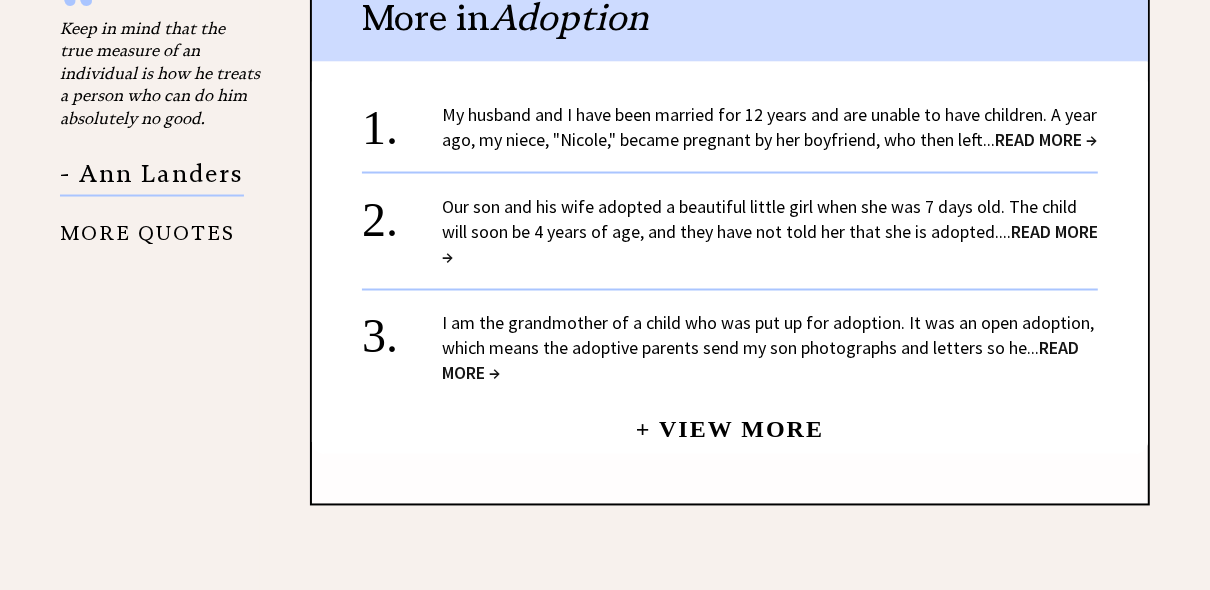 scroll, scrollTop: 2240, scrollLeft: 0, axis: vertical 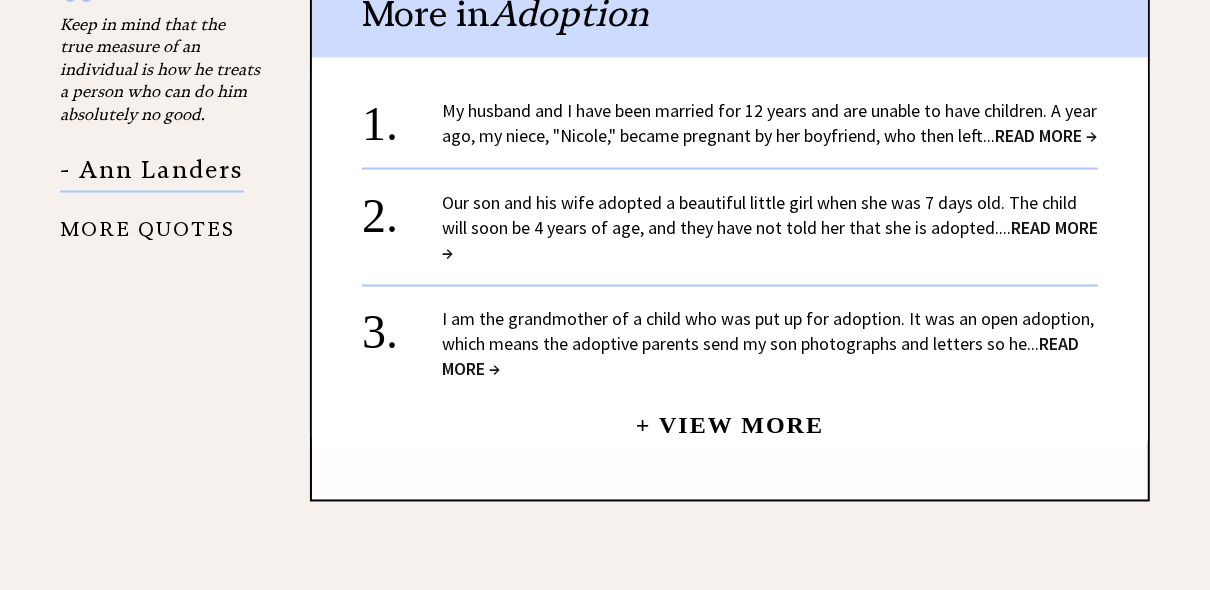 click on "READ MORE →" at bounding box center (1046, 135) 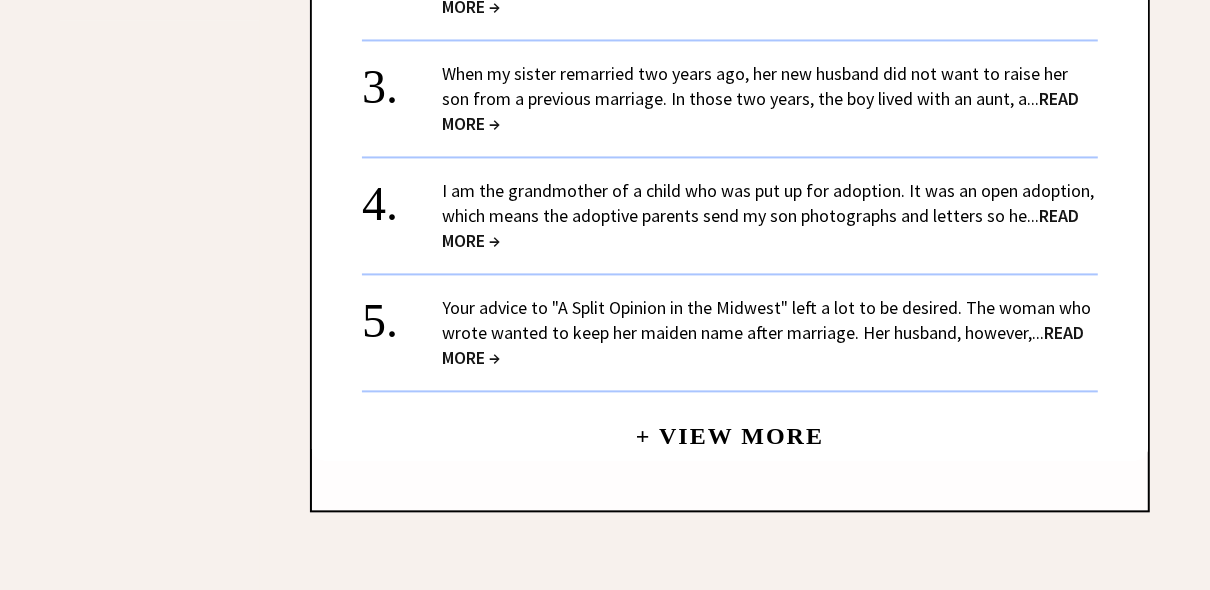 scroll, scrollTop: 2752, scrollLeft: 0, axis: vertical 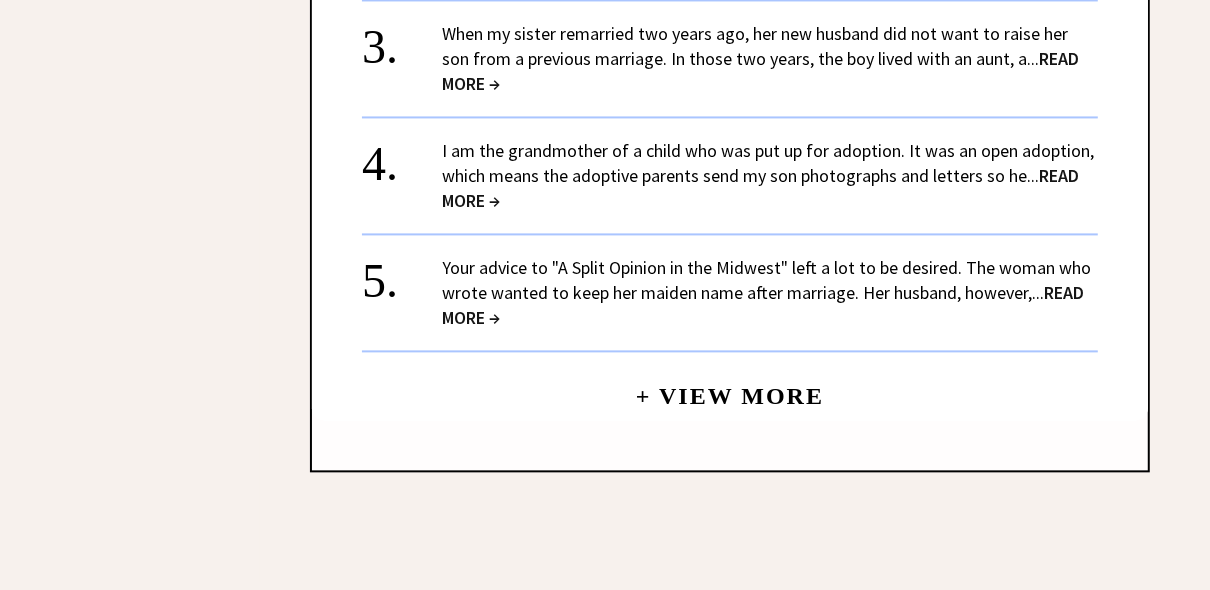 click on "+ View More" at bounding box center [730, 387] 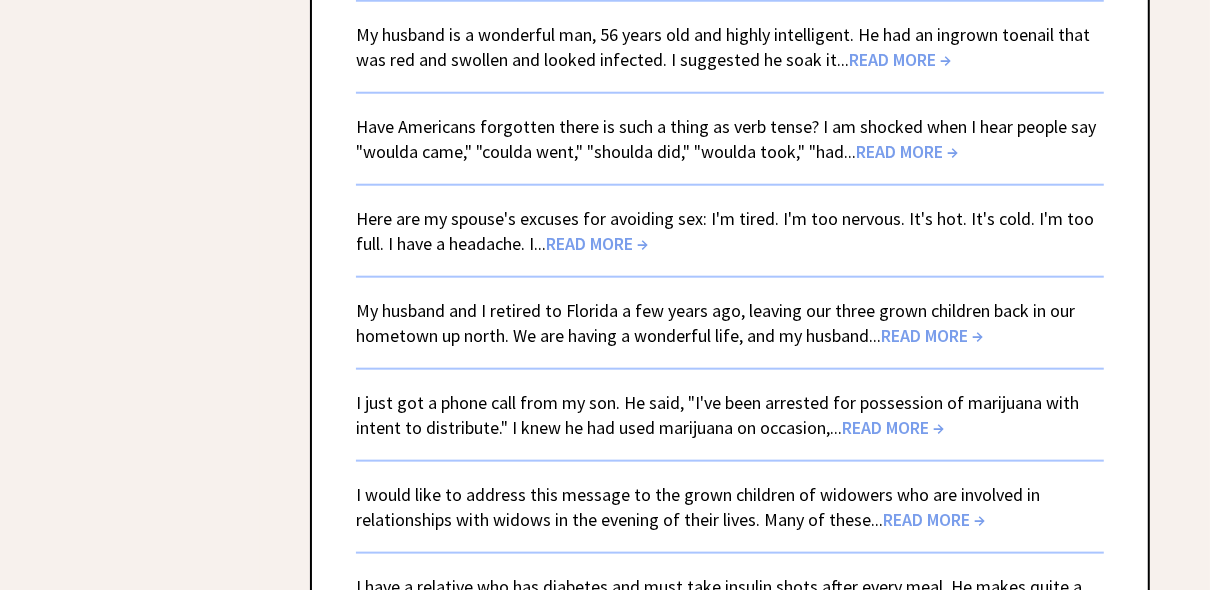 scroll, scrollTop: 1376, scrollLeft: 0, axis: vertical 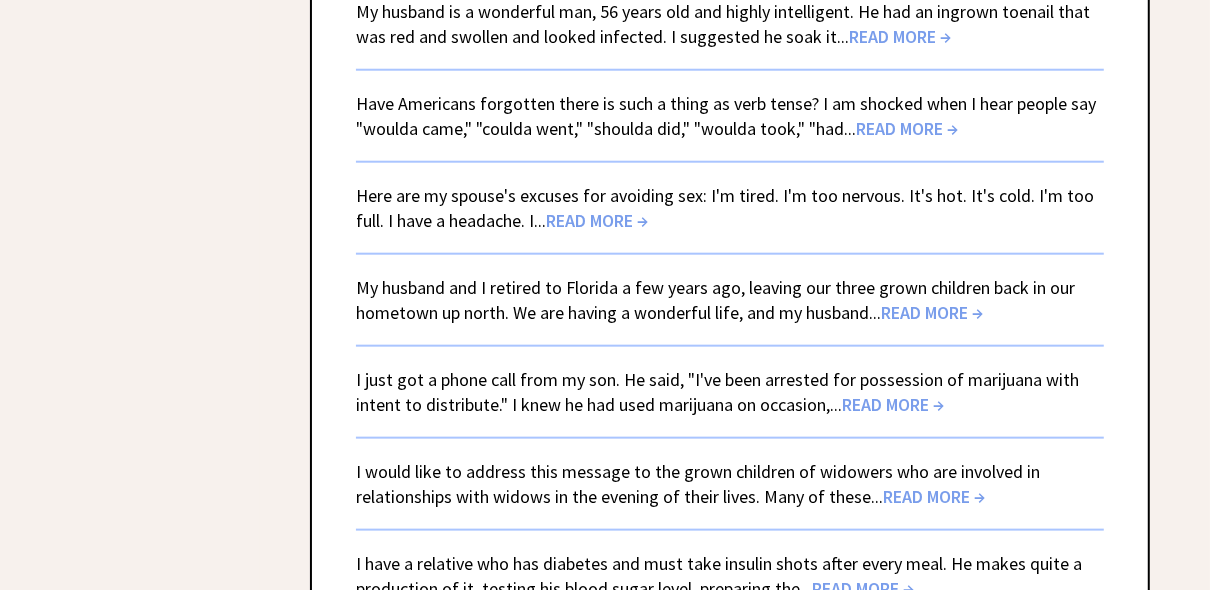 click on "READ MORE →" at bounding box center (932, 312) 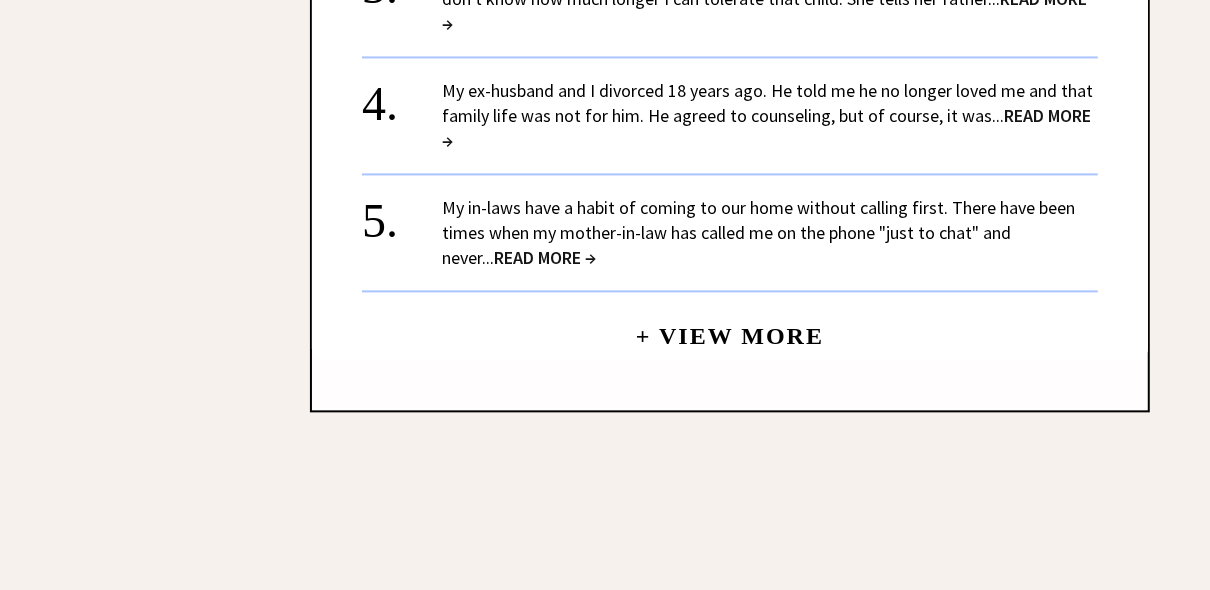 scroll, scrollTop: 2848, scrollLeft: 0, axis: vertical 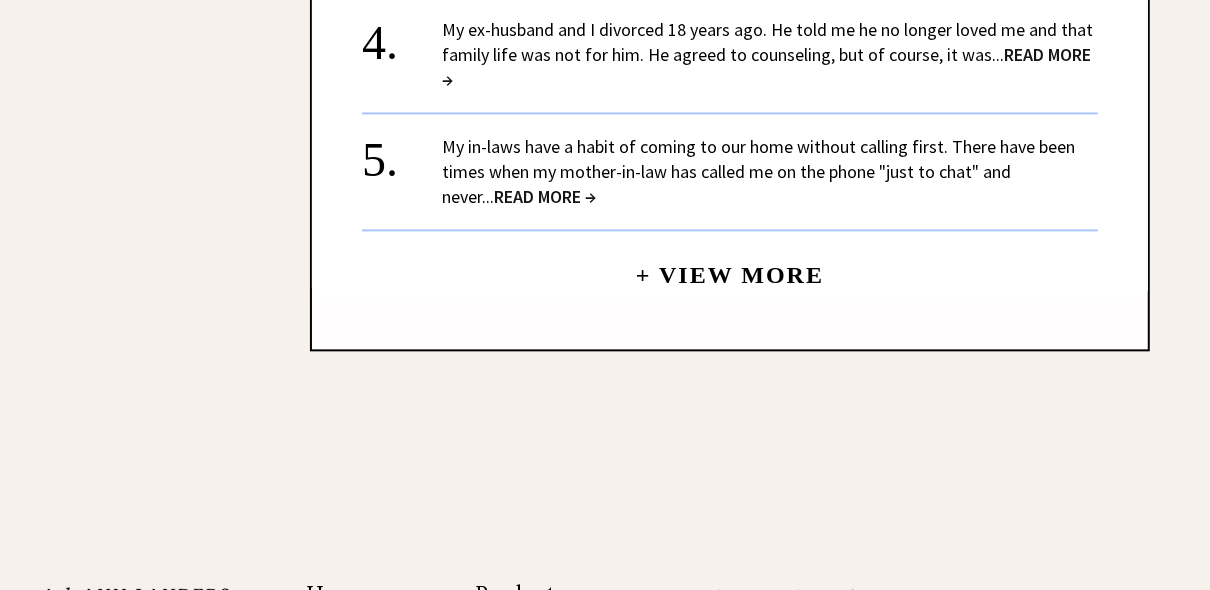 click on "+ View More" at bounding box center (730, 266) 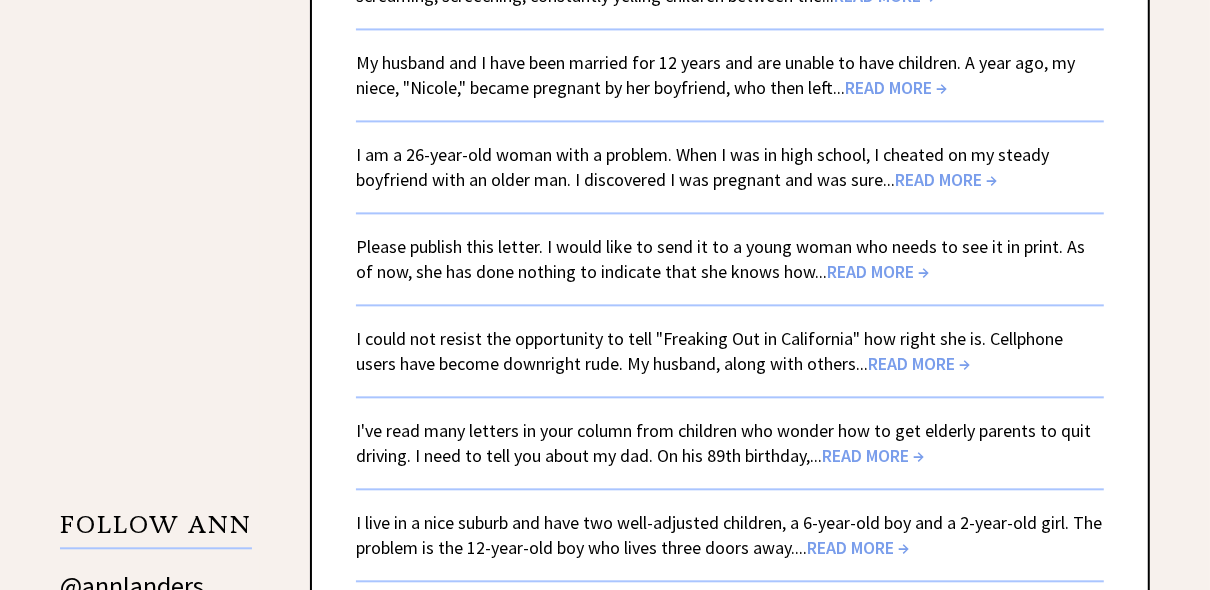 scroll, scrollTop: 2976, scrollLeft: 0, axis: vertical 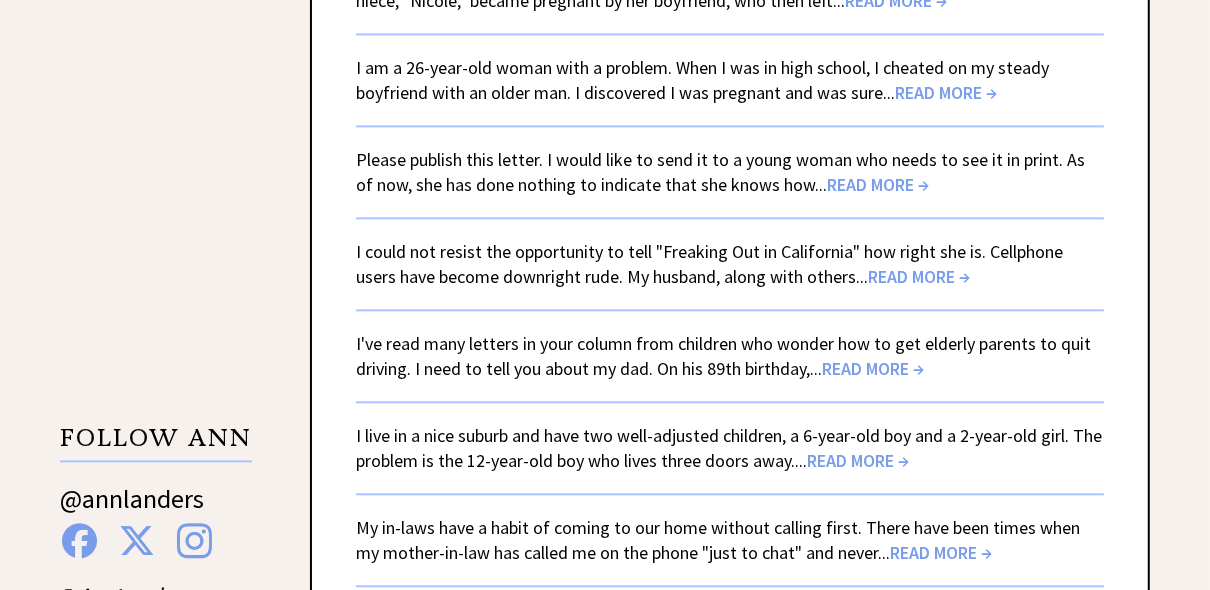 click on "READ MORE →" at bounding box center [919, 276] 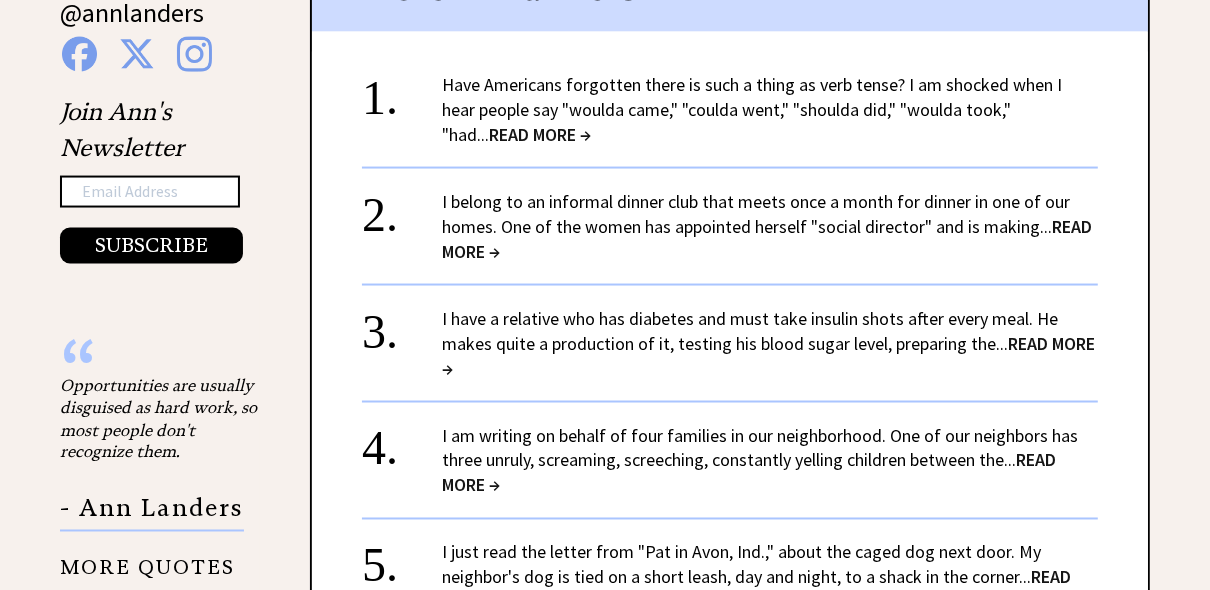 scroll, scrollTop: 2080, scrollLeft: 0, axis: vertical 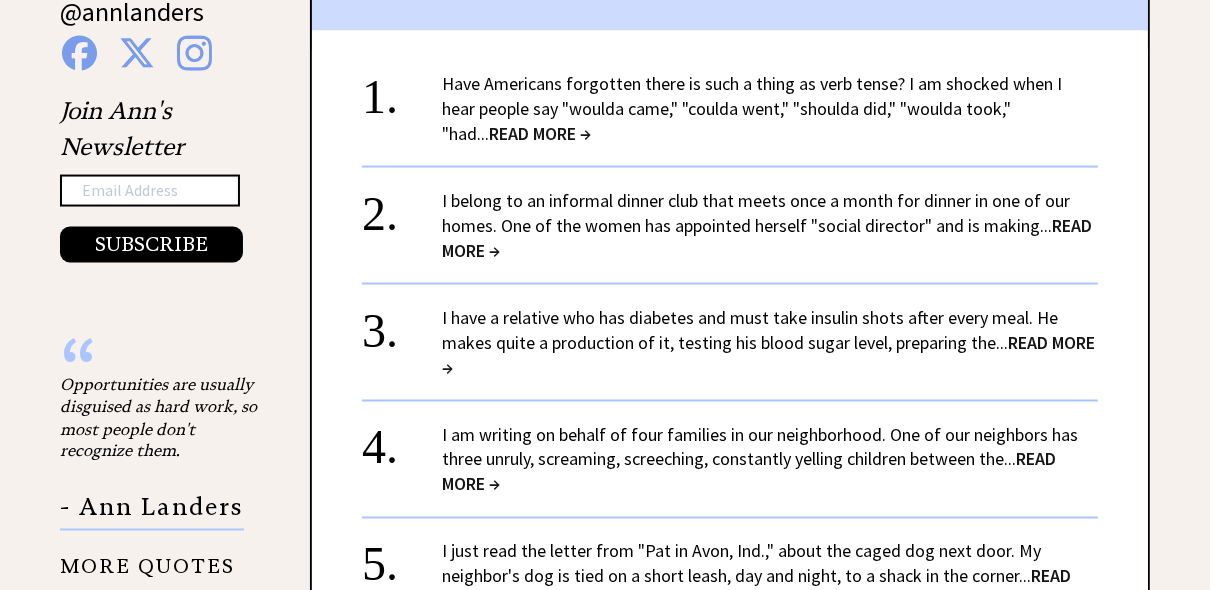 click on "READ MORE →" at bounding box center (767, 238) 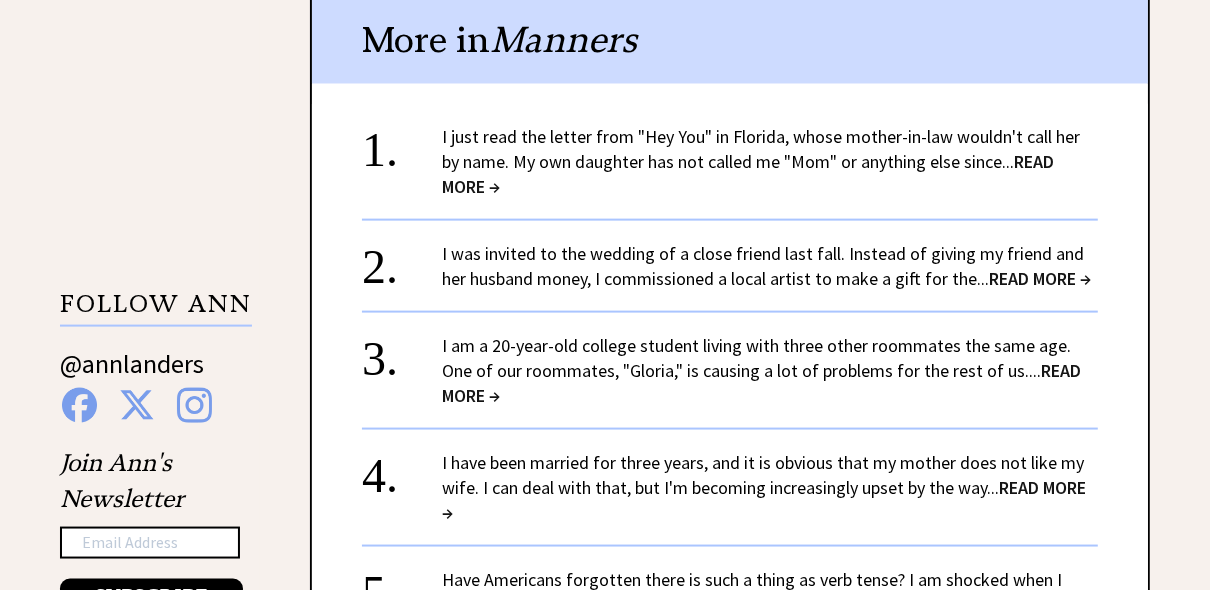scroll, scrollTop: 1760, scrollLeft: 0, axis: vertical 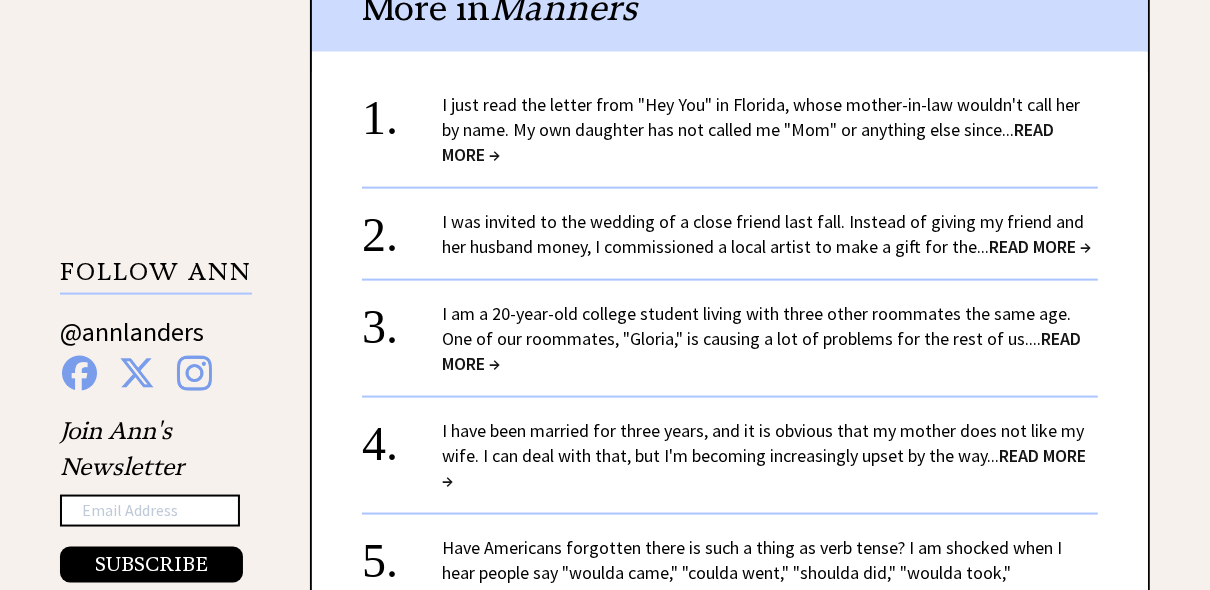 click on "READ MORE →" at bounding box center [1040, 246] 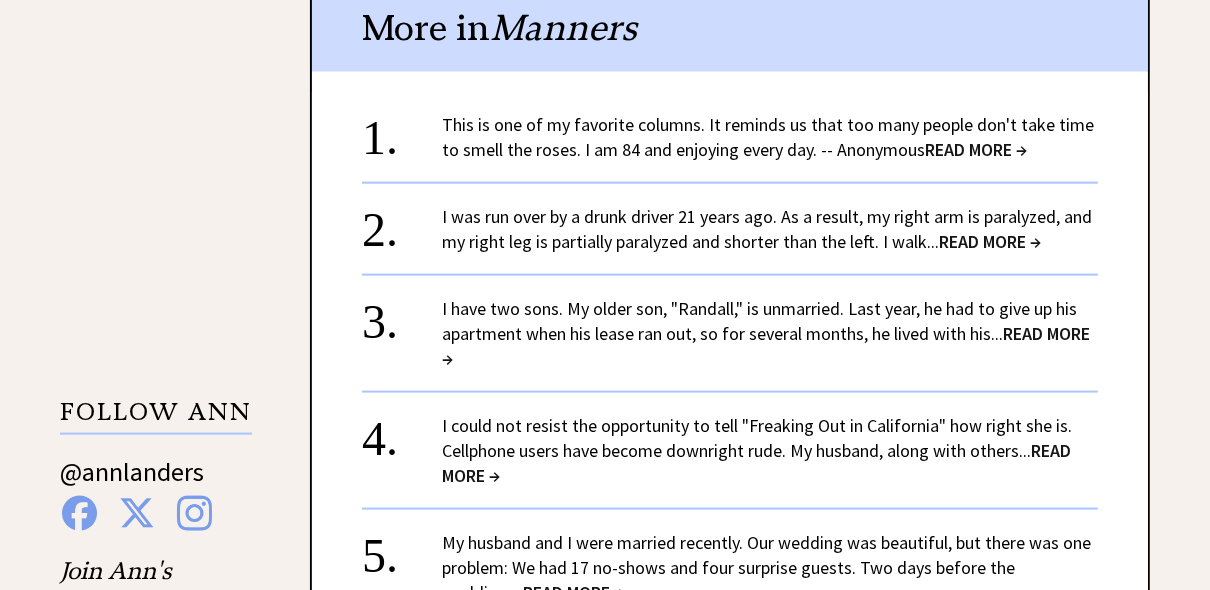scroll, scrollTop: 1632, scrollLeft: 0, axis: vertical 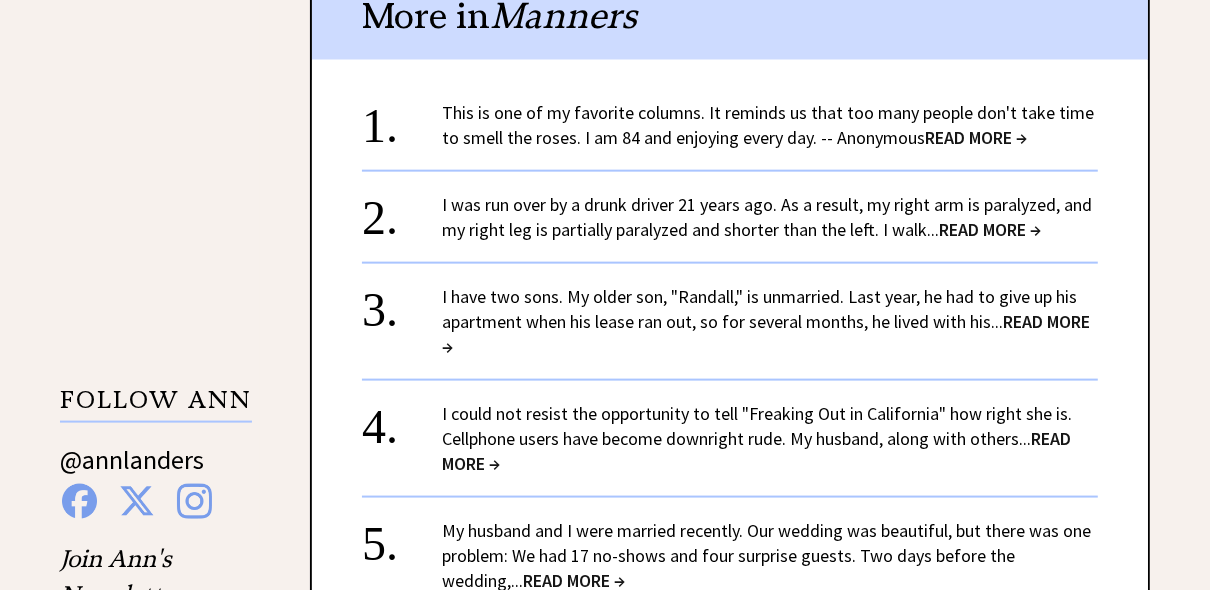 click on "READ MORE →" at bounding box center [990, 229] 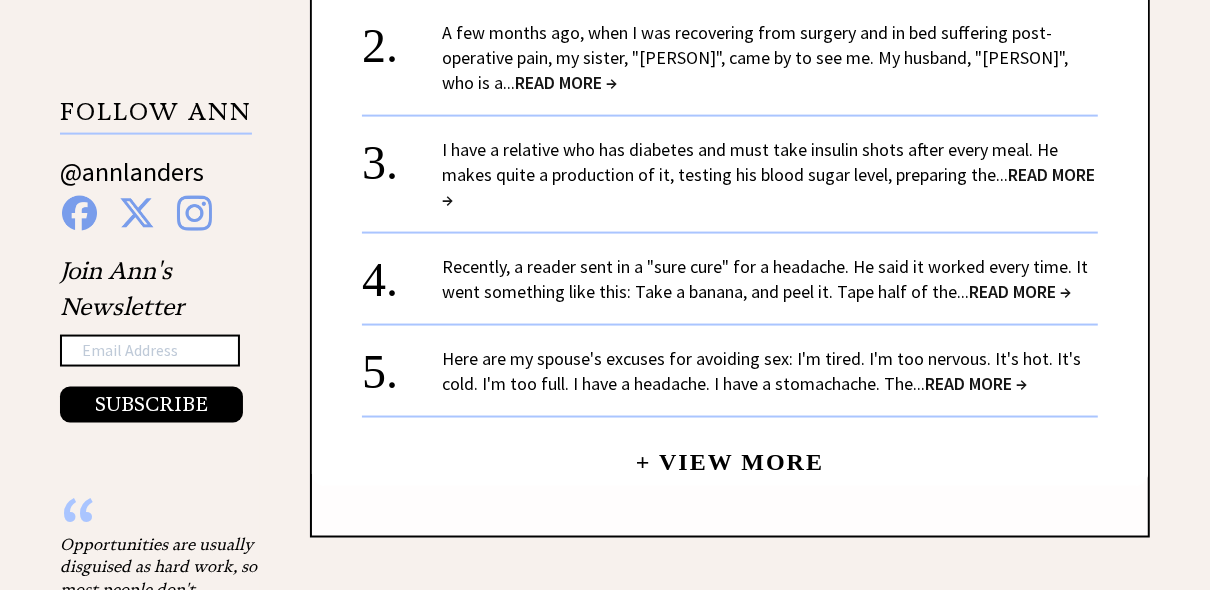 scroll, scrollTop: 1952, scrollLeft: 0, axis: vertical 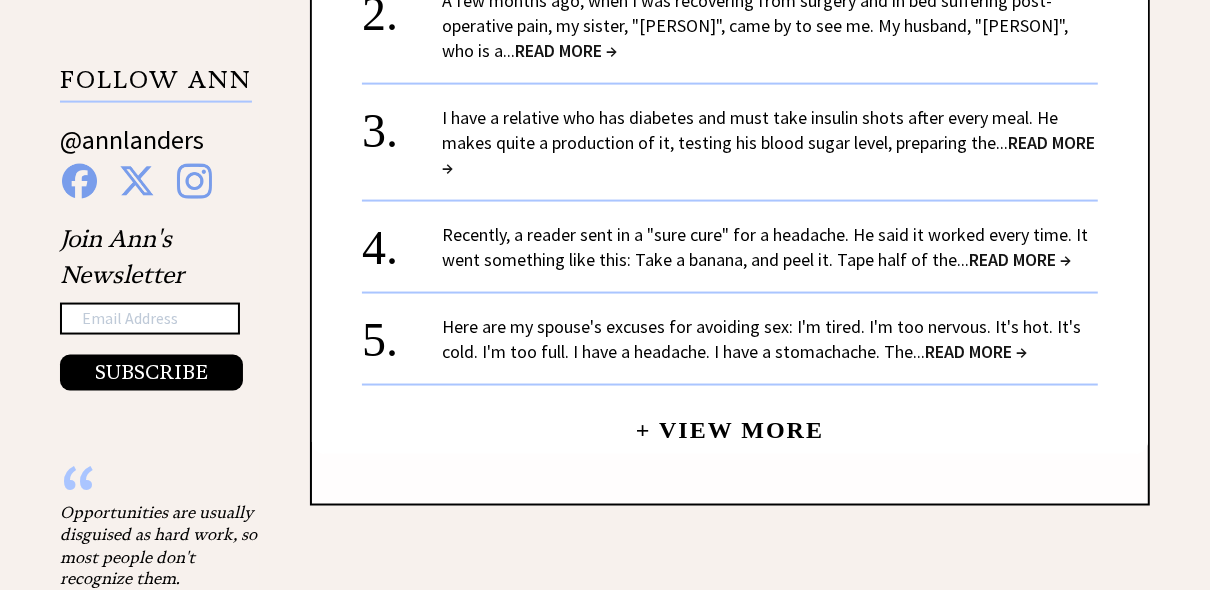 click on "READ MORE →" at bounding box center [1020, 259] 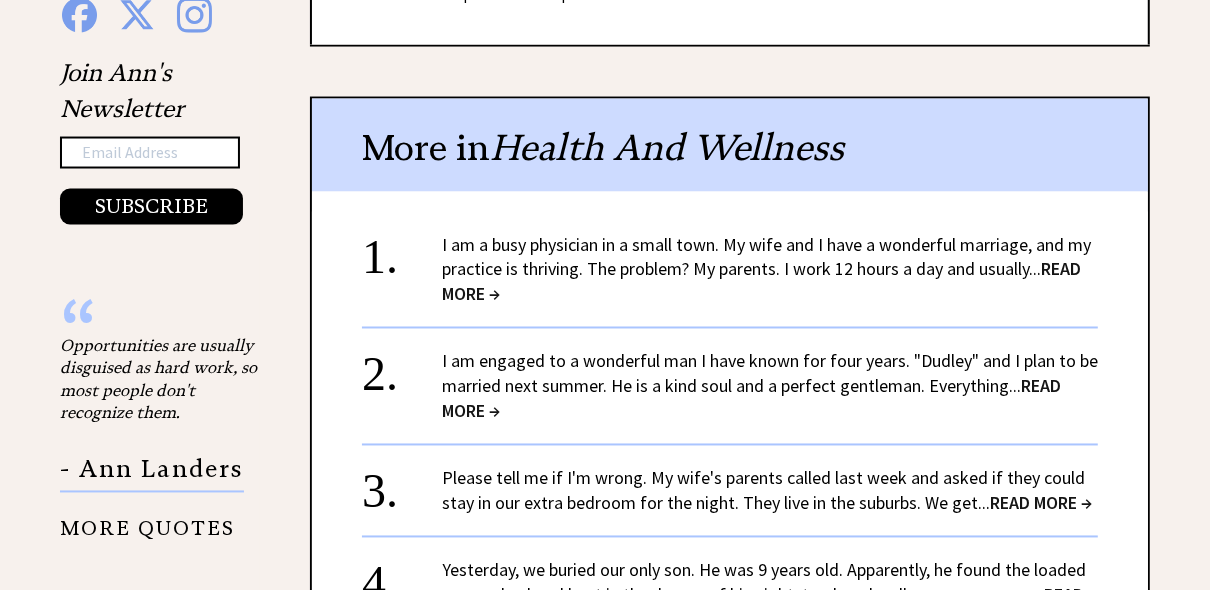 scroll, scrollTop: 2272, scrollLeft: 0, axis: vertical 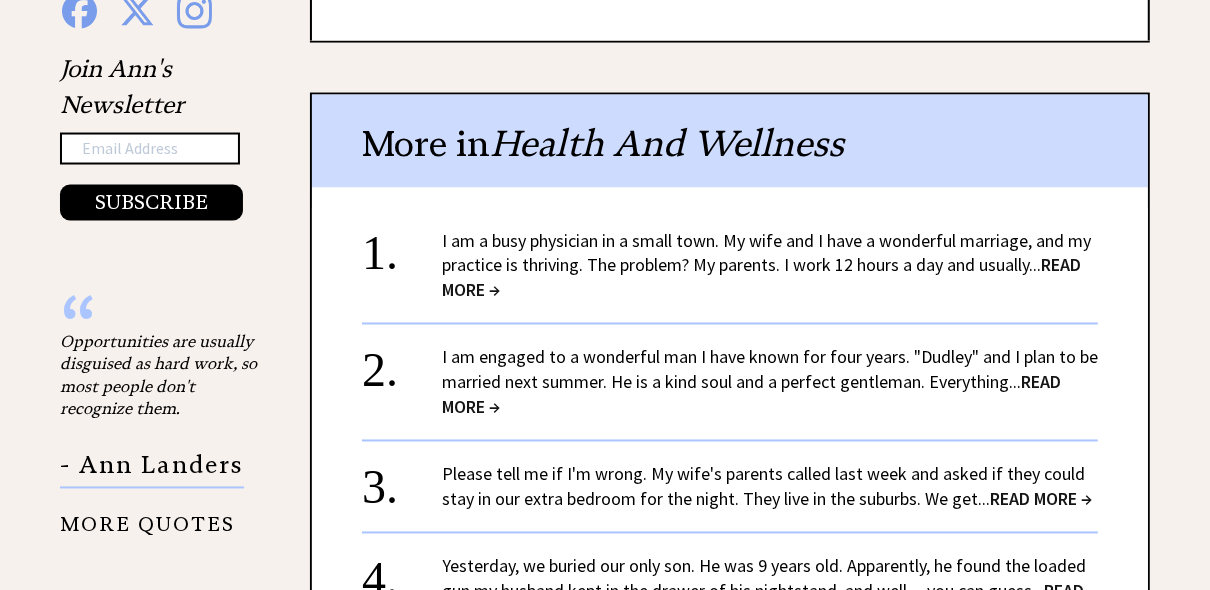 click on "READ MORE →" at bounding box center [761, 278] 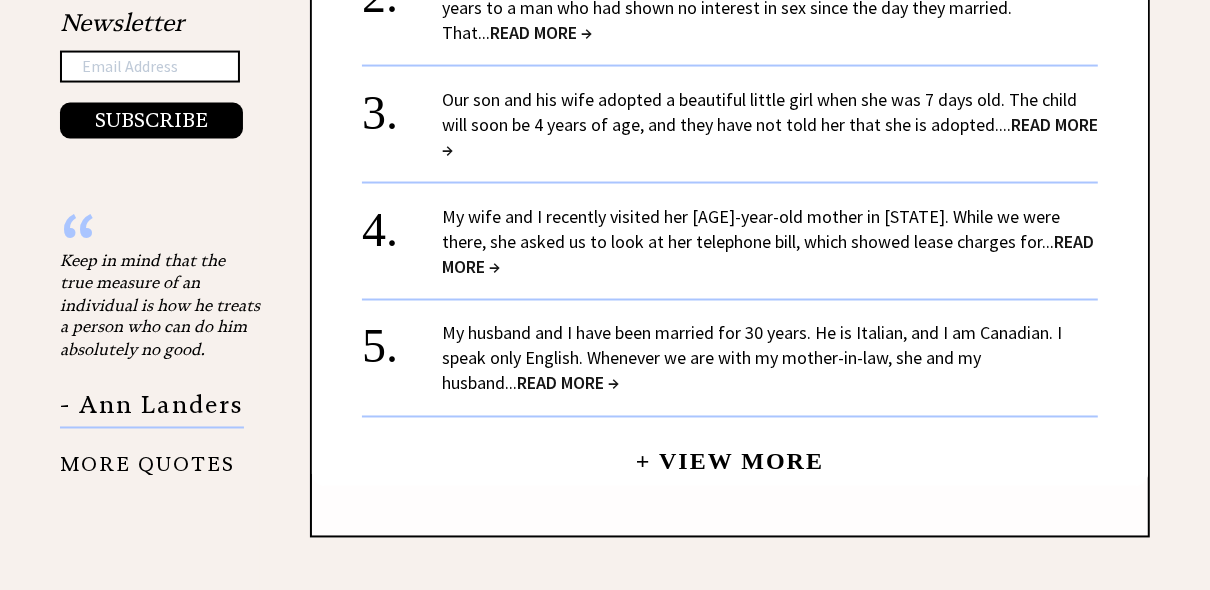 scroll, scrollTop: 2208, scrollLeft: 0, axis: vertical 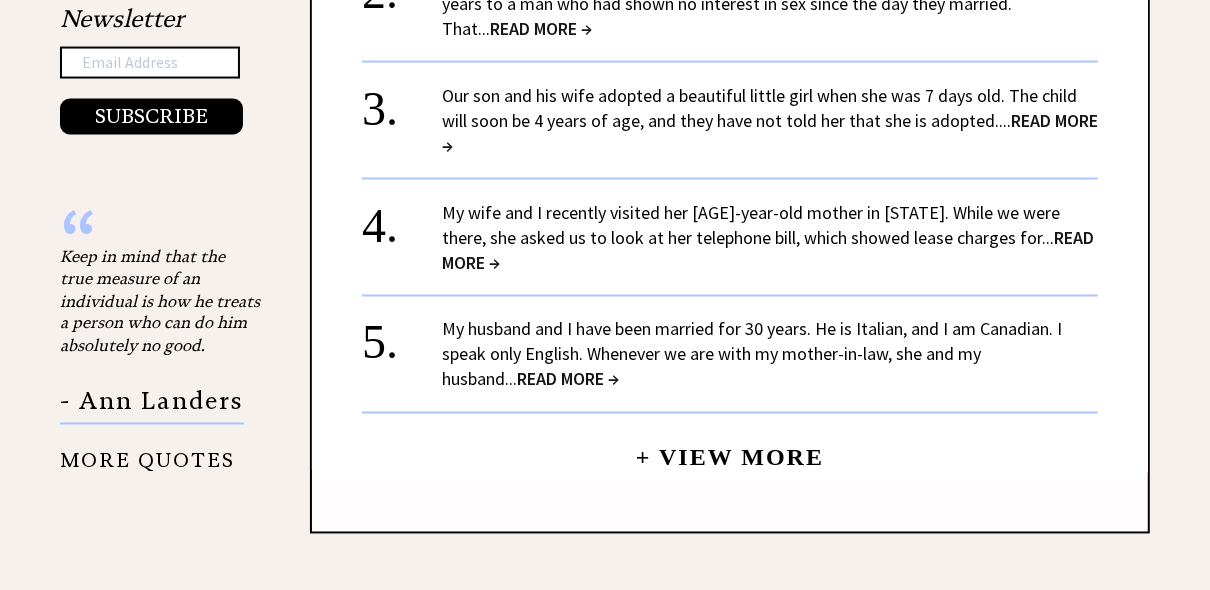 click on "+ View More" at bounding box center [730, 449] 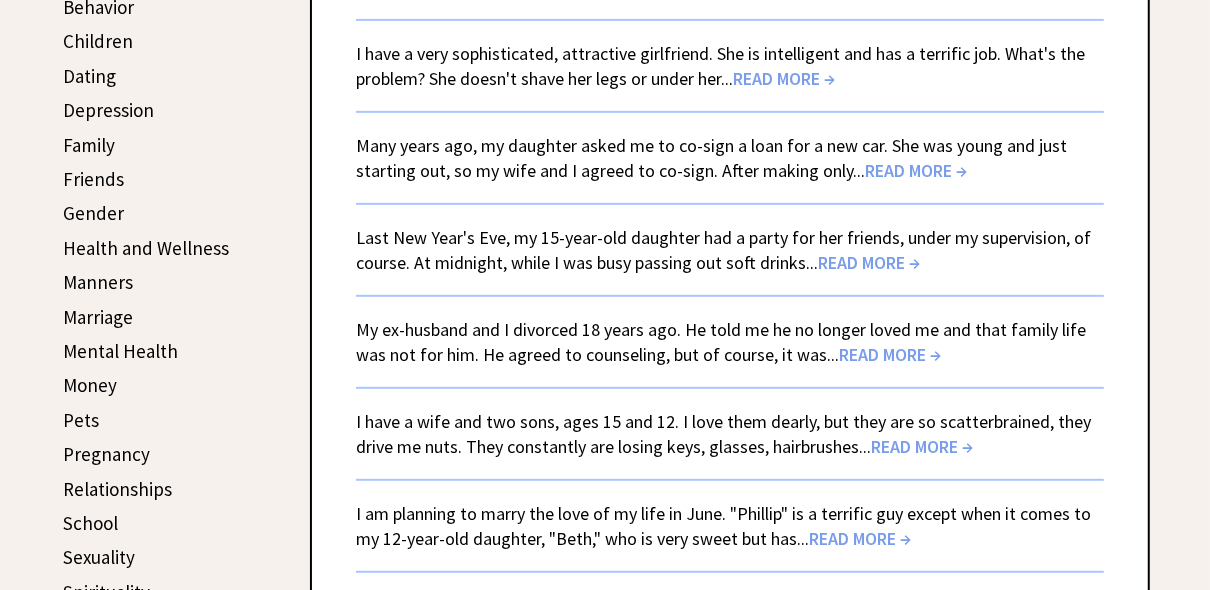 scroll, scrollTop: 640, scrollLeft: 0, axis: vertical 